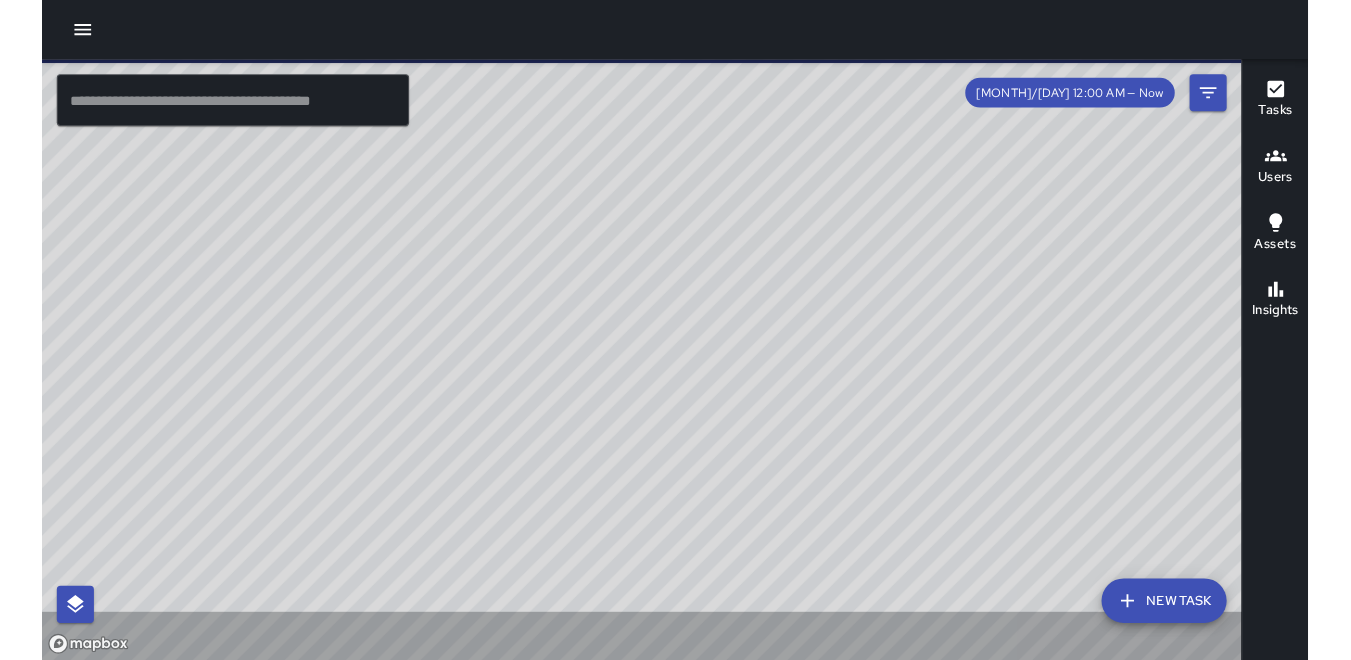 scroll, scrollTop: 0, scrollLeft: 0, axis: both 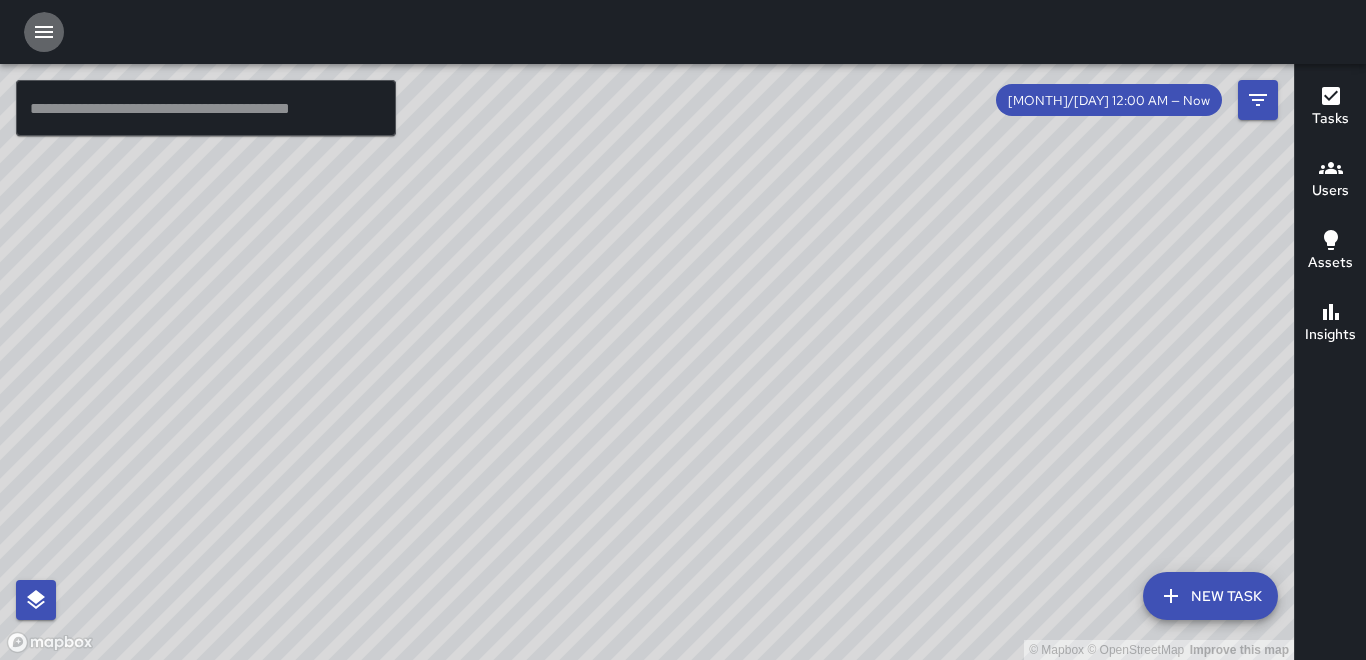 click at bounding box center [44, 32] 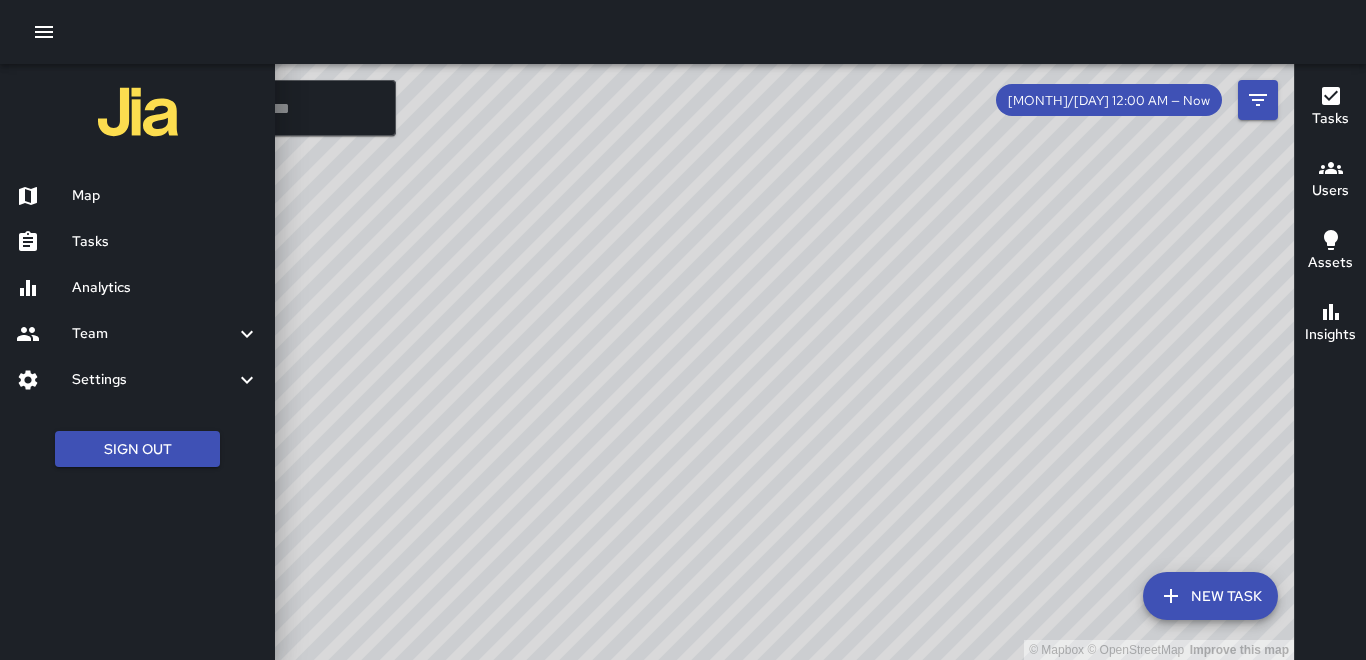 click at bounding box center (44, 32) 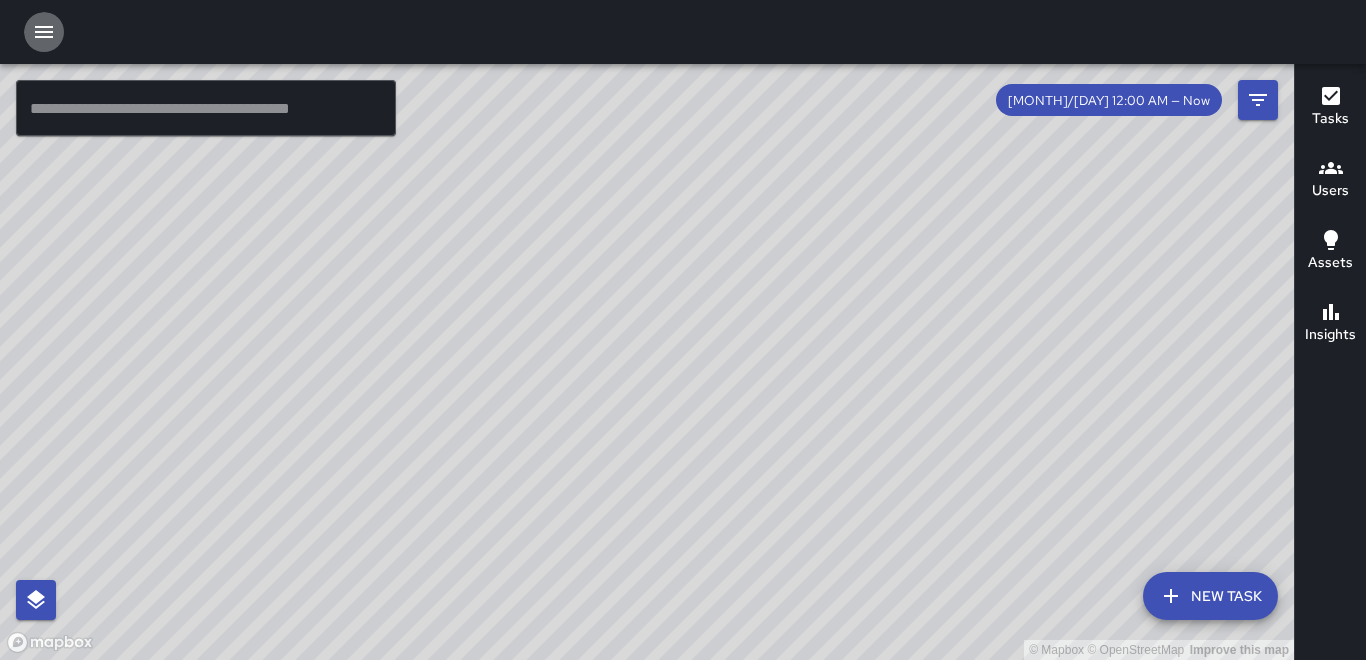 drag, startPoint x: 44, startPoint y: 27, endPoint x: 47, endPoint y: 56, distance: 29.15476 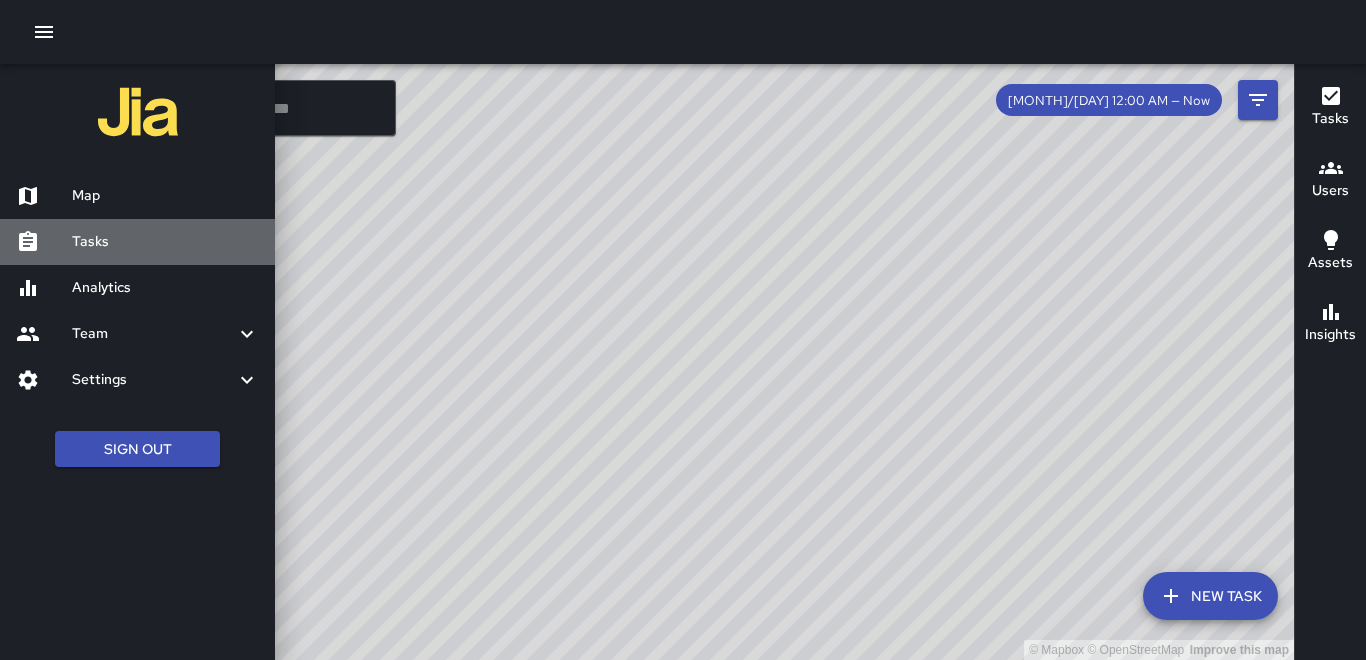click on "Tasks" at bounding box center [165, 242] 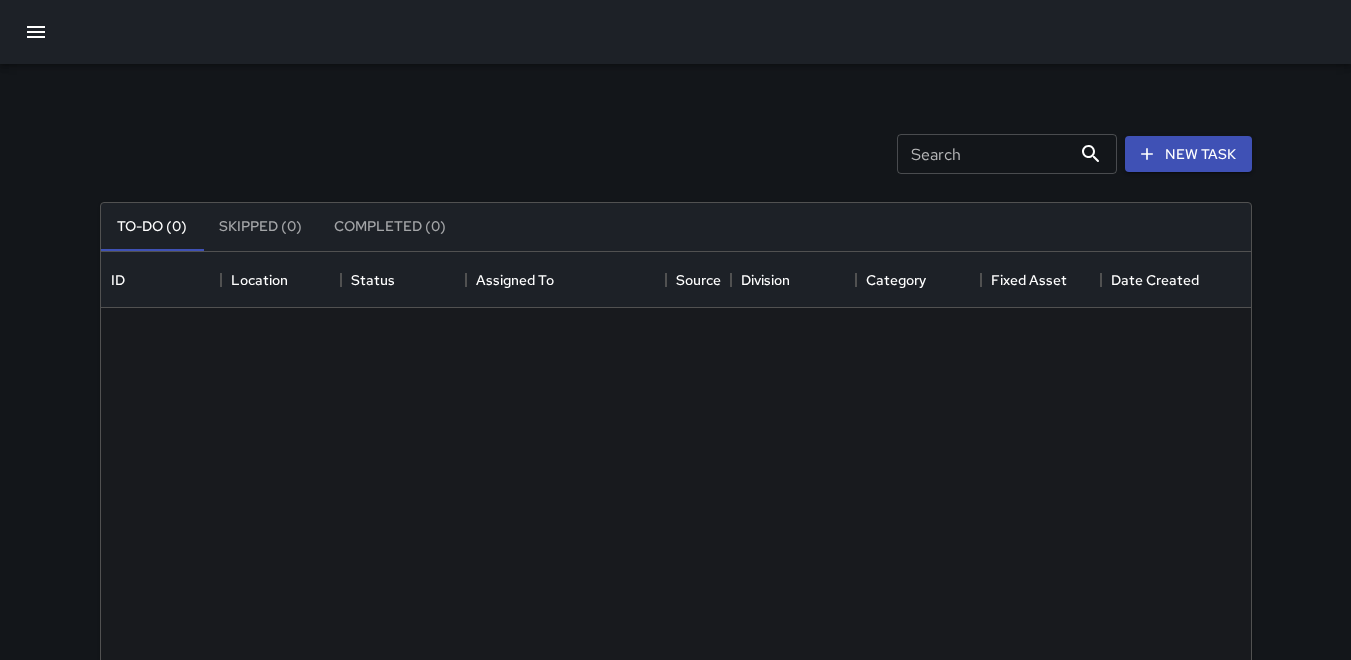 scroll, scrollTop: 16, scrollLeft: 16, axis: both 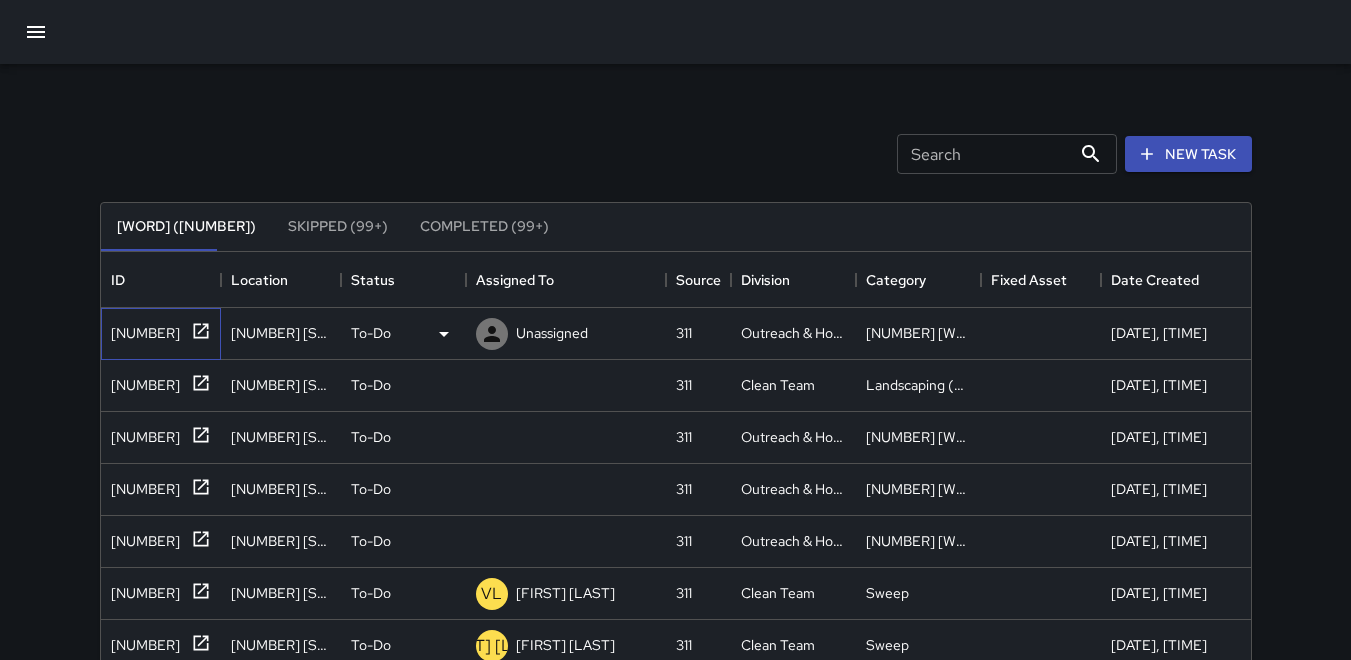 click on "[NUMBER]" at bounding box center (141, 329) 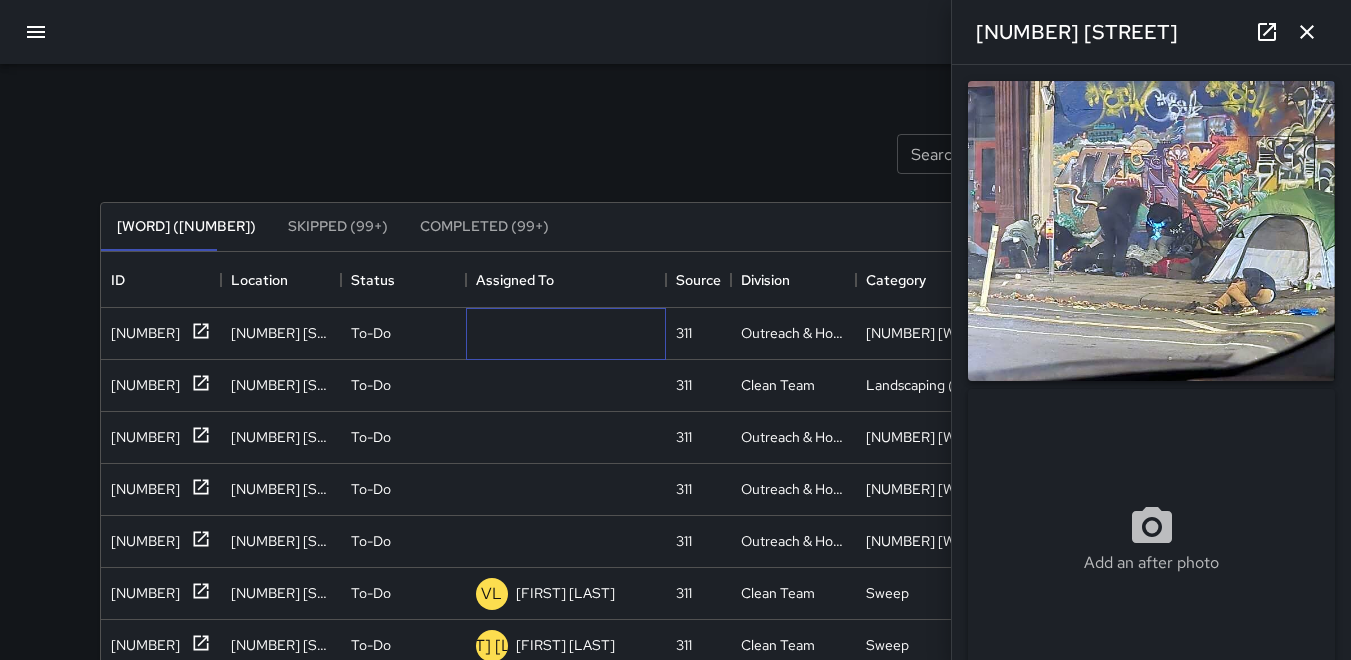 click at bounding box center [0, 0] 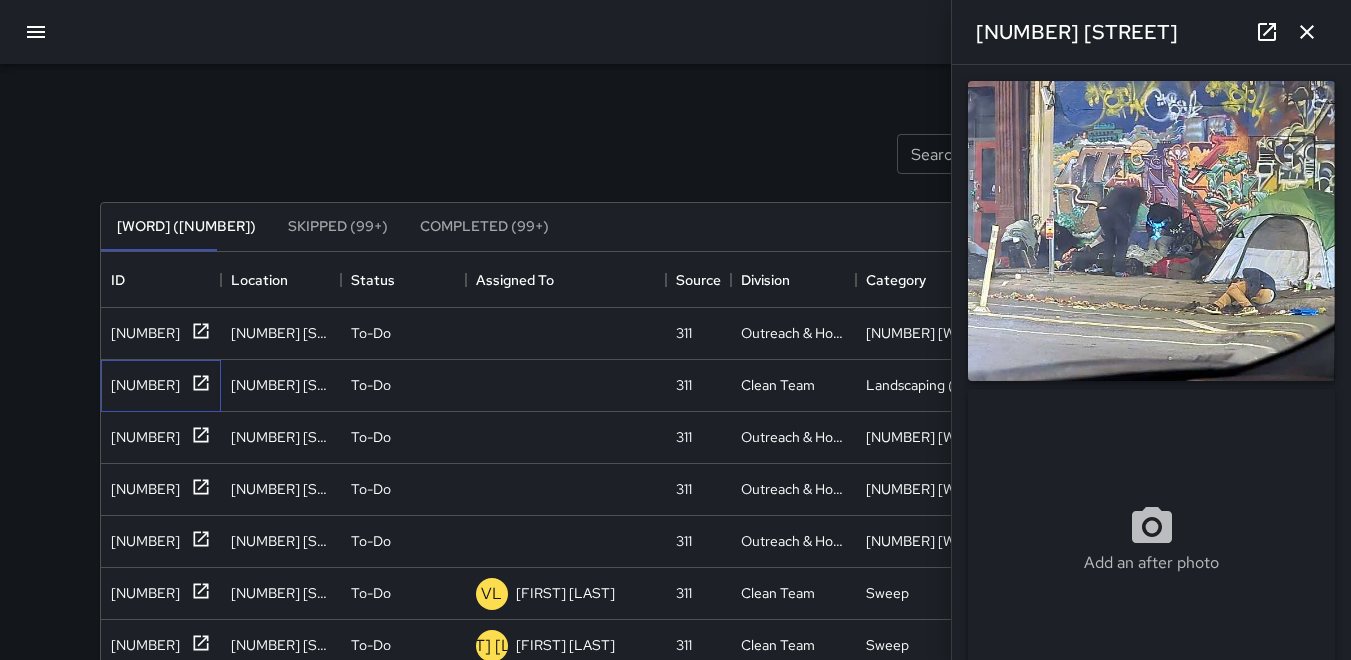 click on "[NUMBER]" at bounding box center [141, 329] 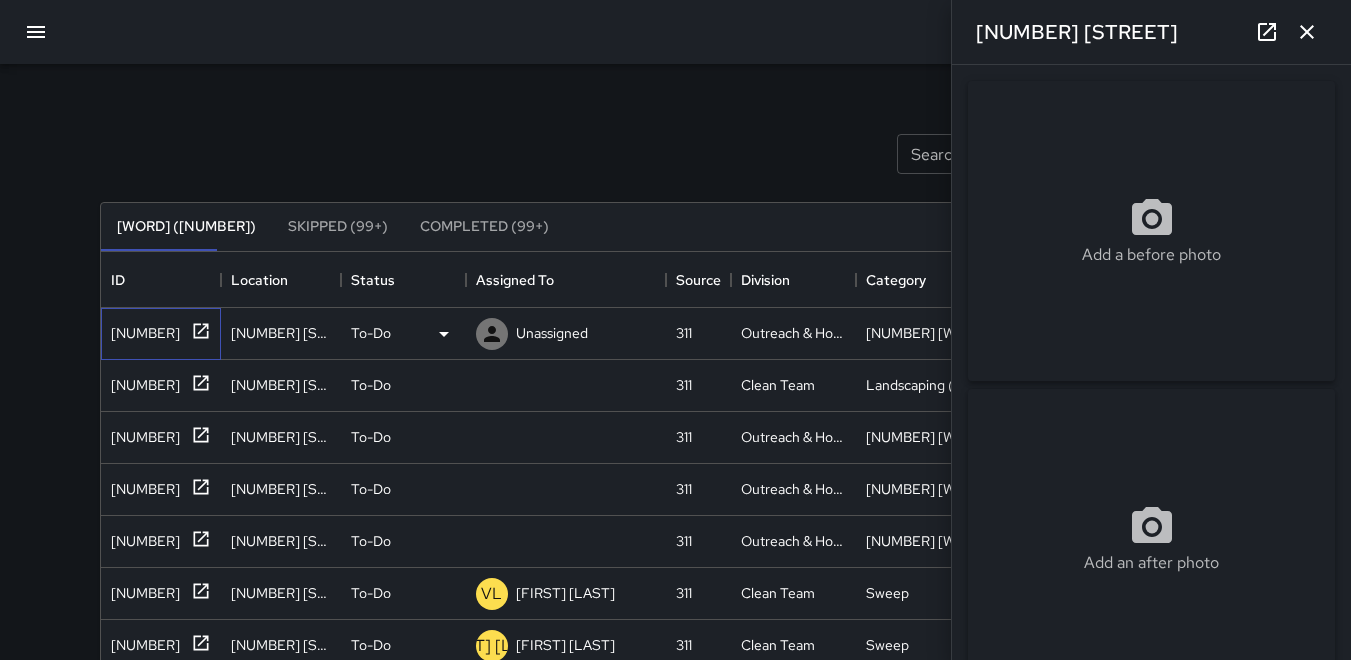 click on "[NUMBER]" at bounding box center [141, 329] 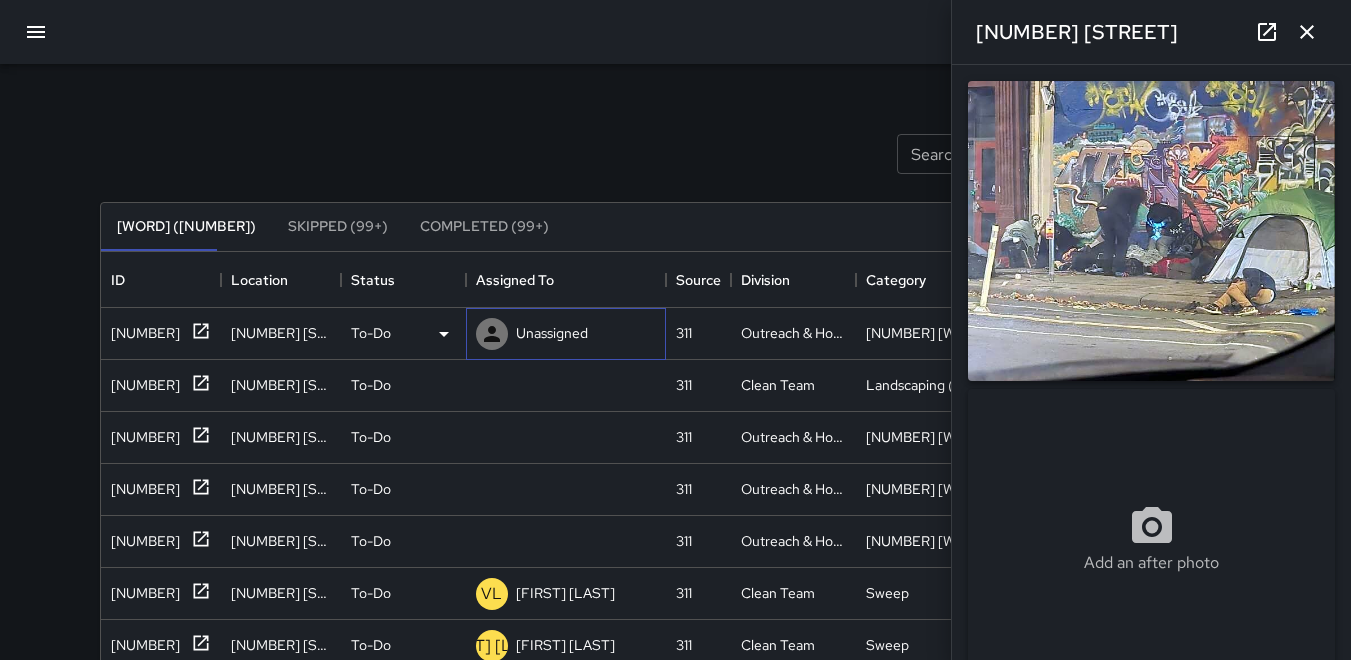 click at bounding box center [492, 334] 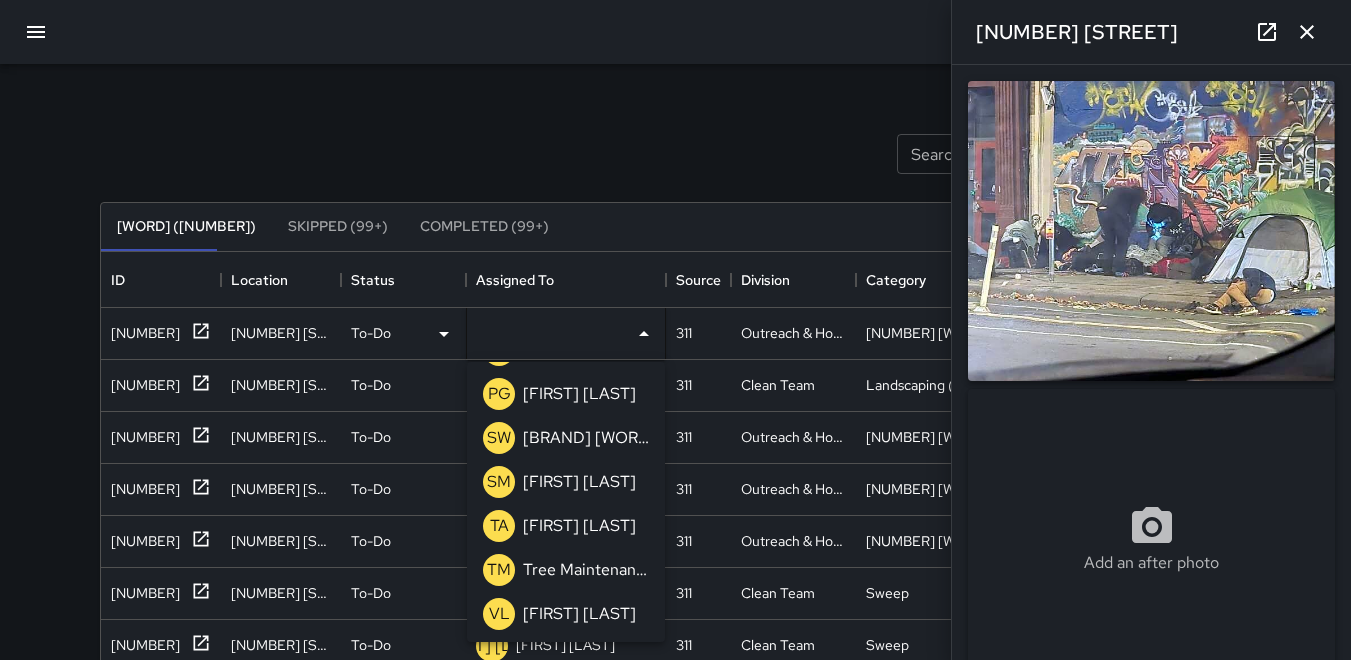 scroll, scrollTop: 924, scrollLeft: 0, axis: vertical 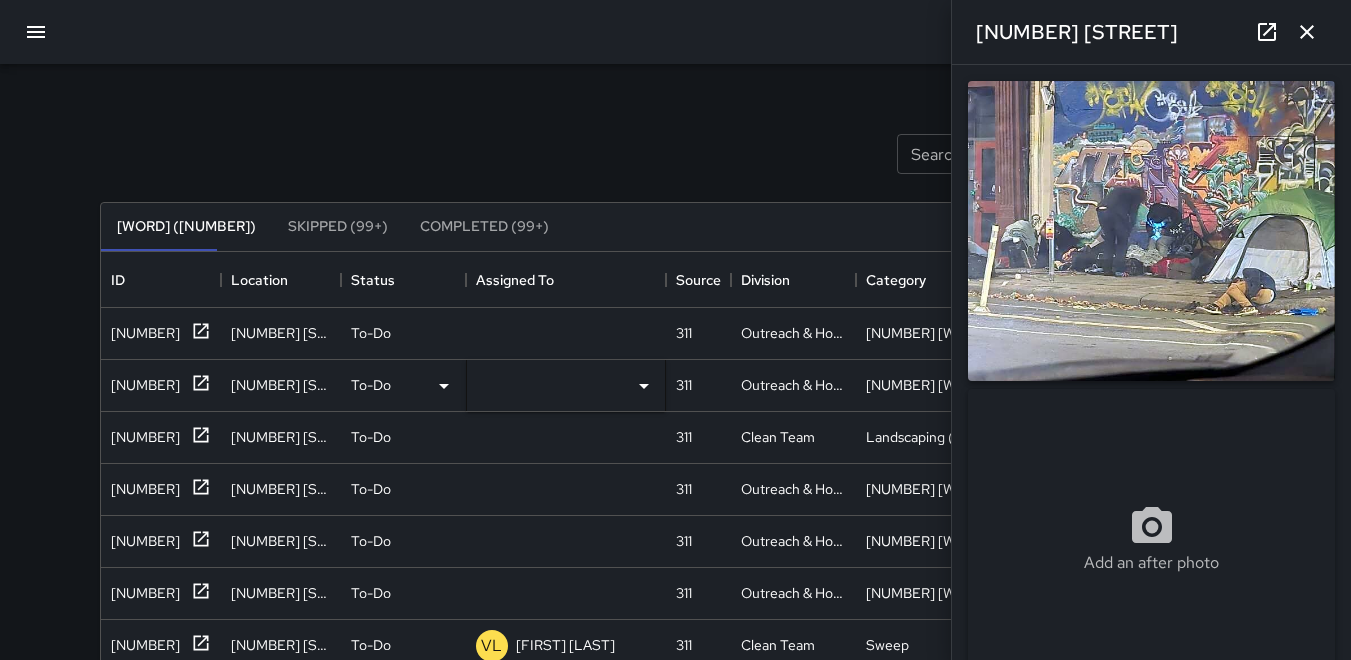click on "Search Search New Task" at bounding box center [676, 154] 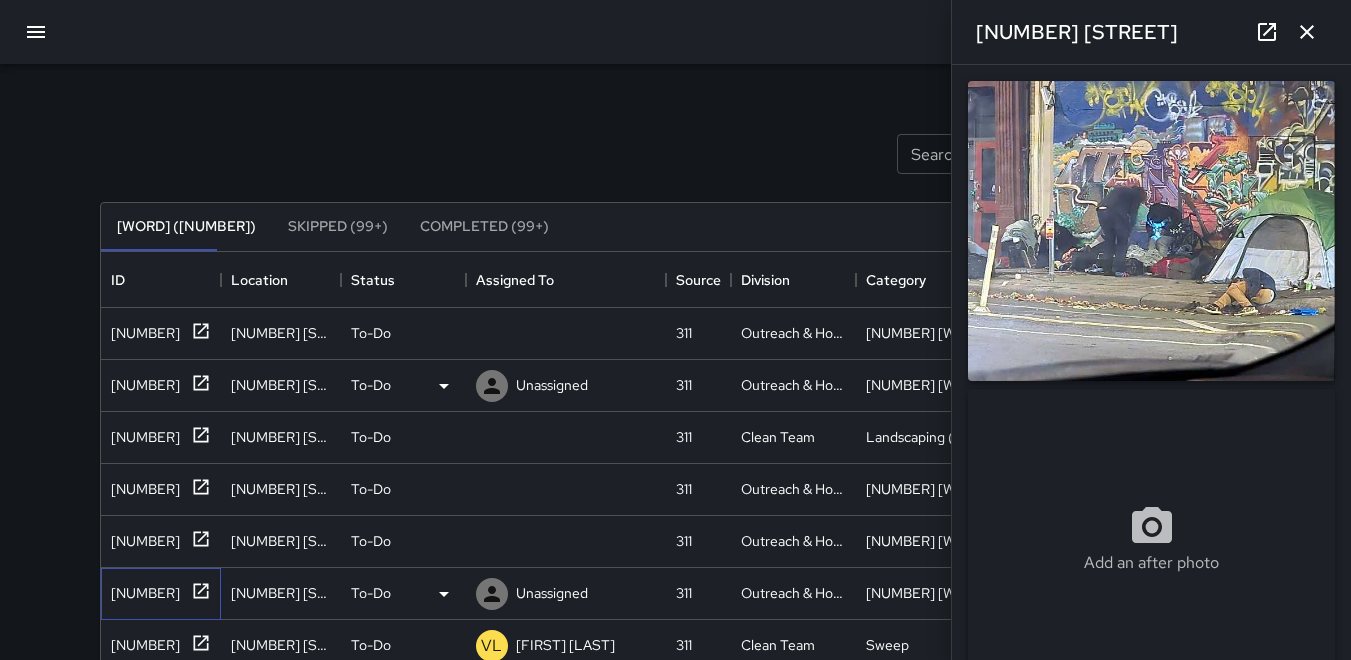 click on "[NUMBER]" at bounding box center [141, 329] 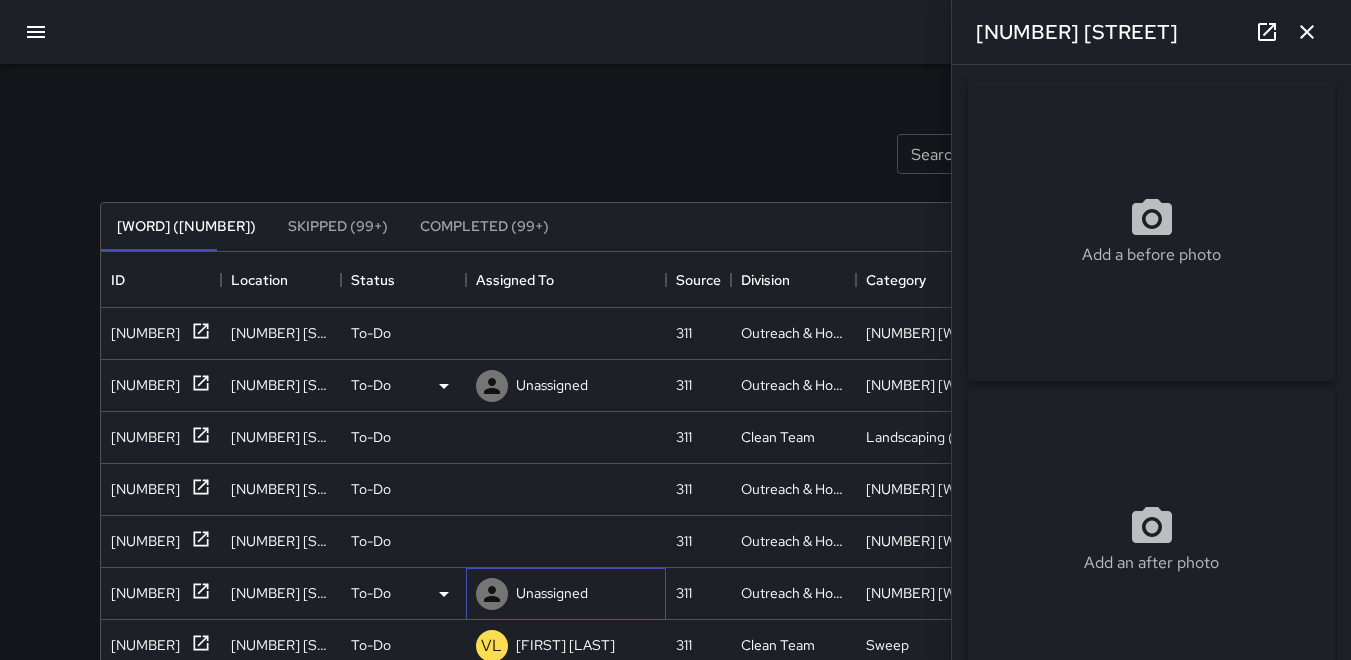 click at bounding box center [0, 0] 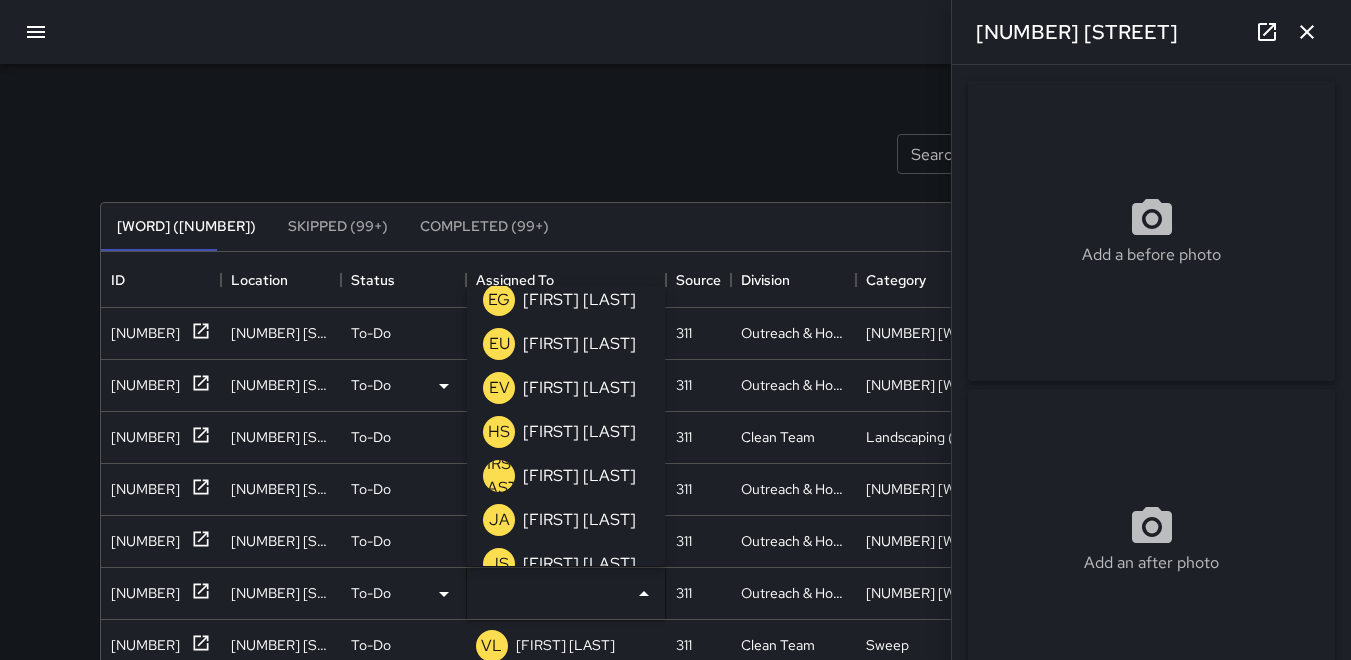 scroll, scrollTop: 400, scrollLeft: 0, axis: vertical 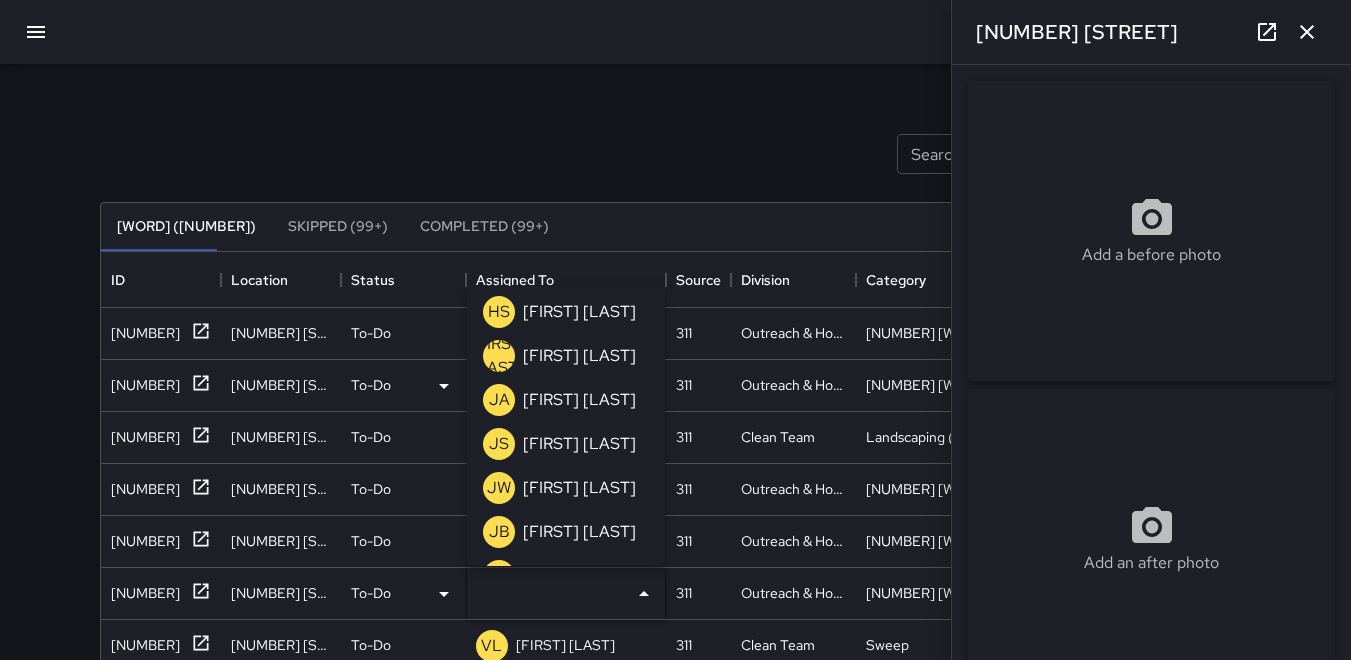 click on "[FIRST] [LAST]" at bounding box center [499, 356] 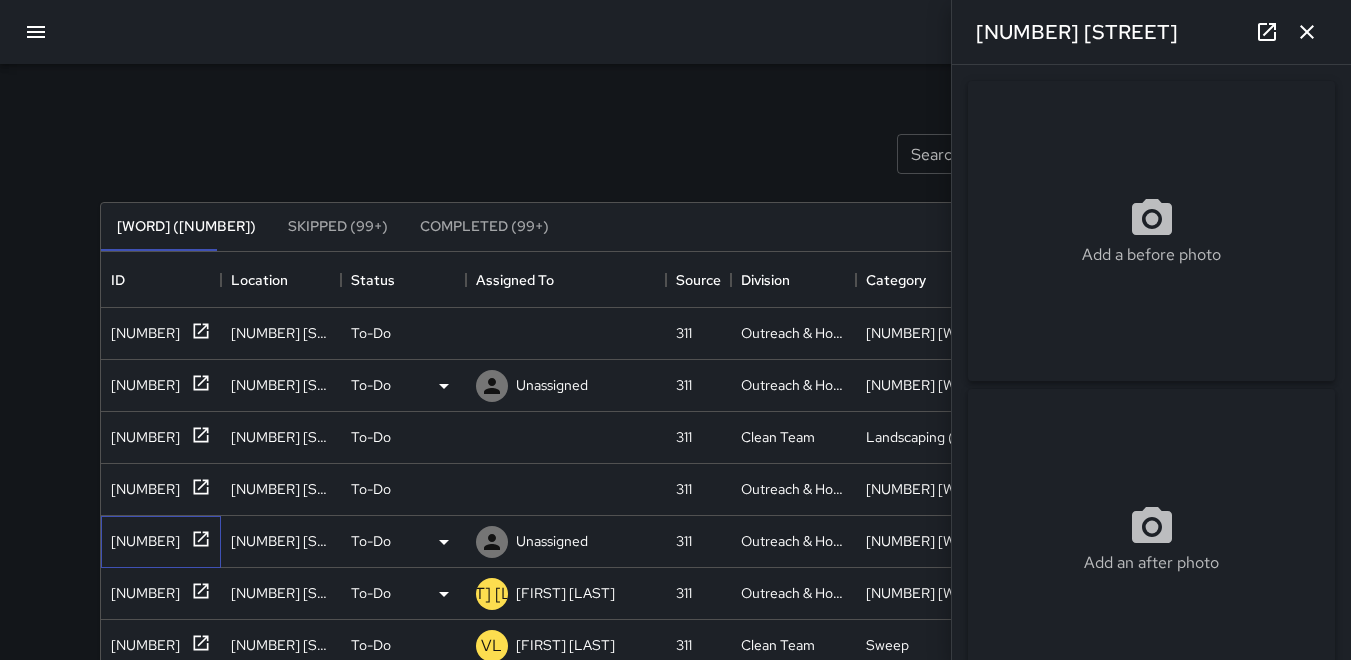 click on "[NUMBER]" at bounding box center (141, 329) 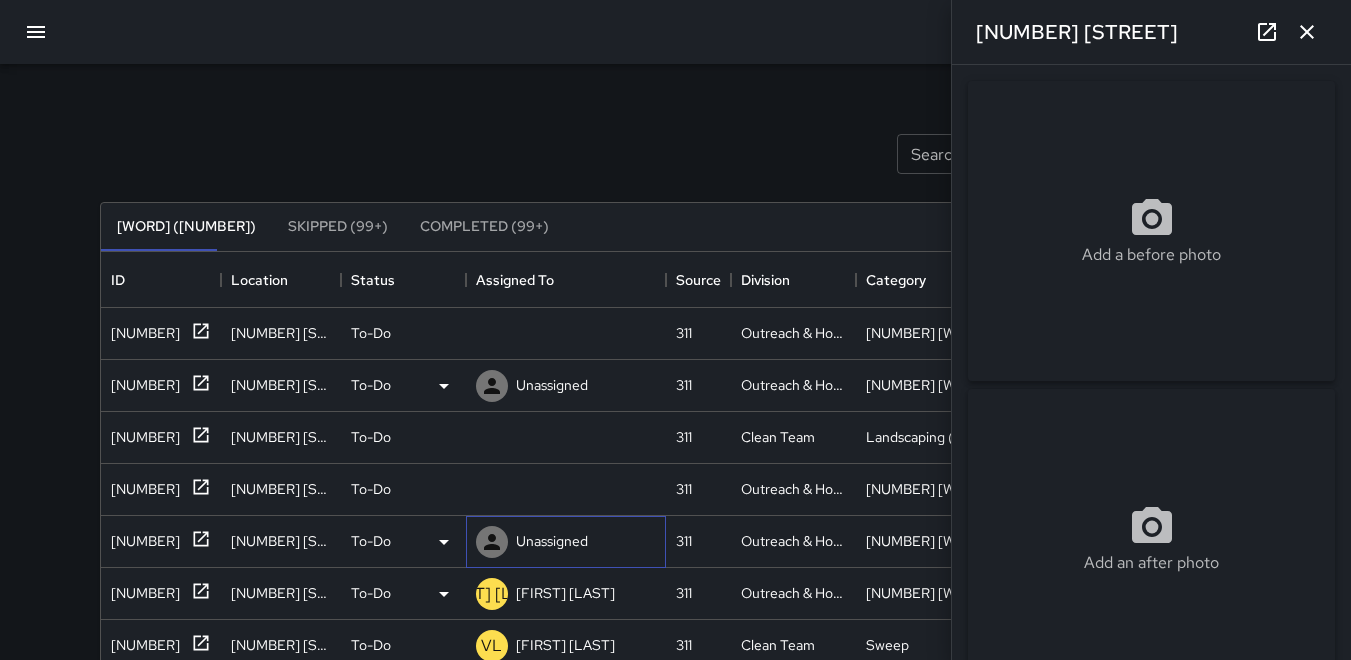 click at bounding box center [0, 0] 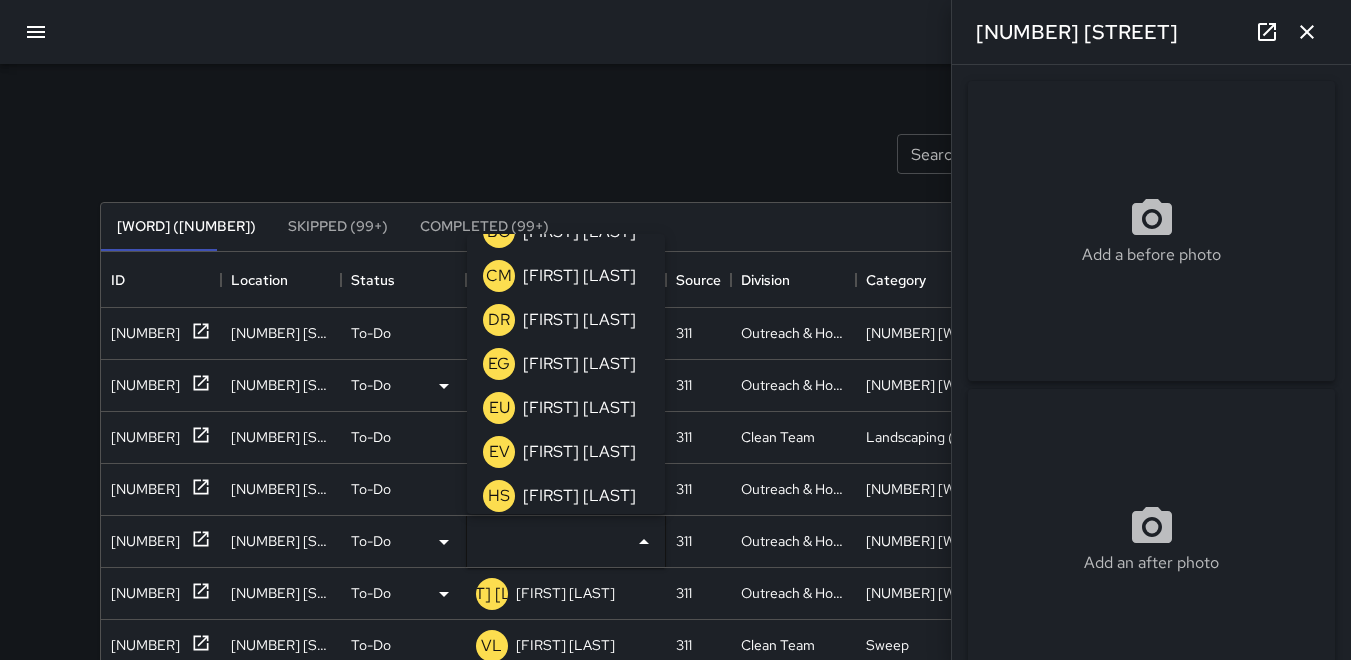 scroll, scrollTop: 200, scrollLeft: 0, axis: vertical 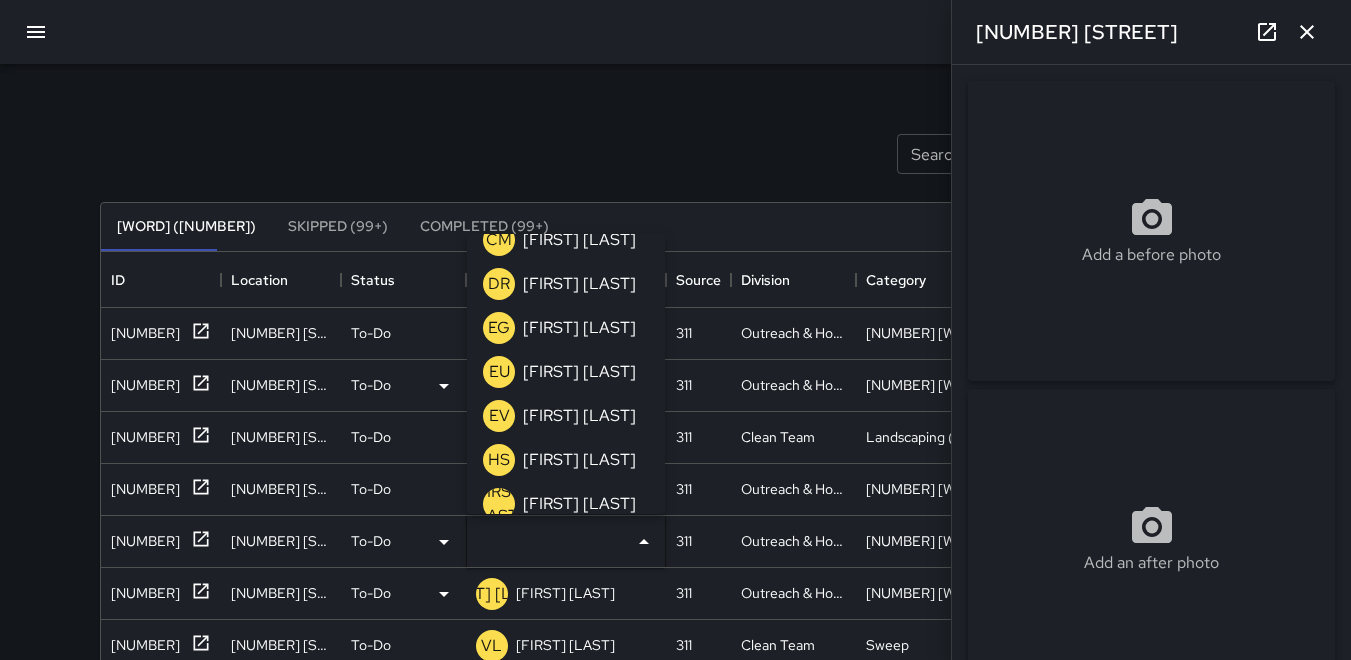 click on "[FIRST] [LAST]" at bounding box center (499, 504) 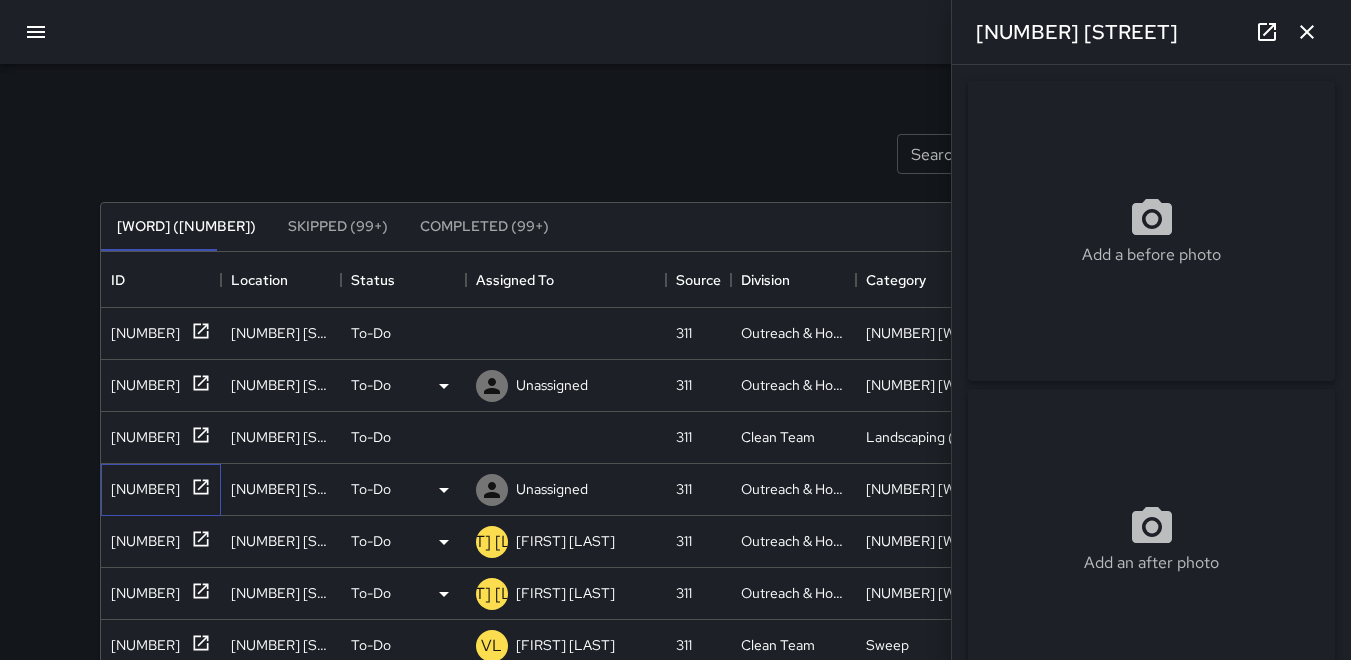 click on "[NUMBER]" at bounding box center [141, 329] 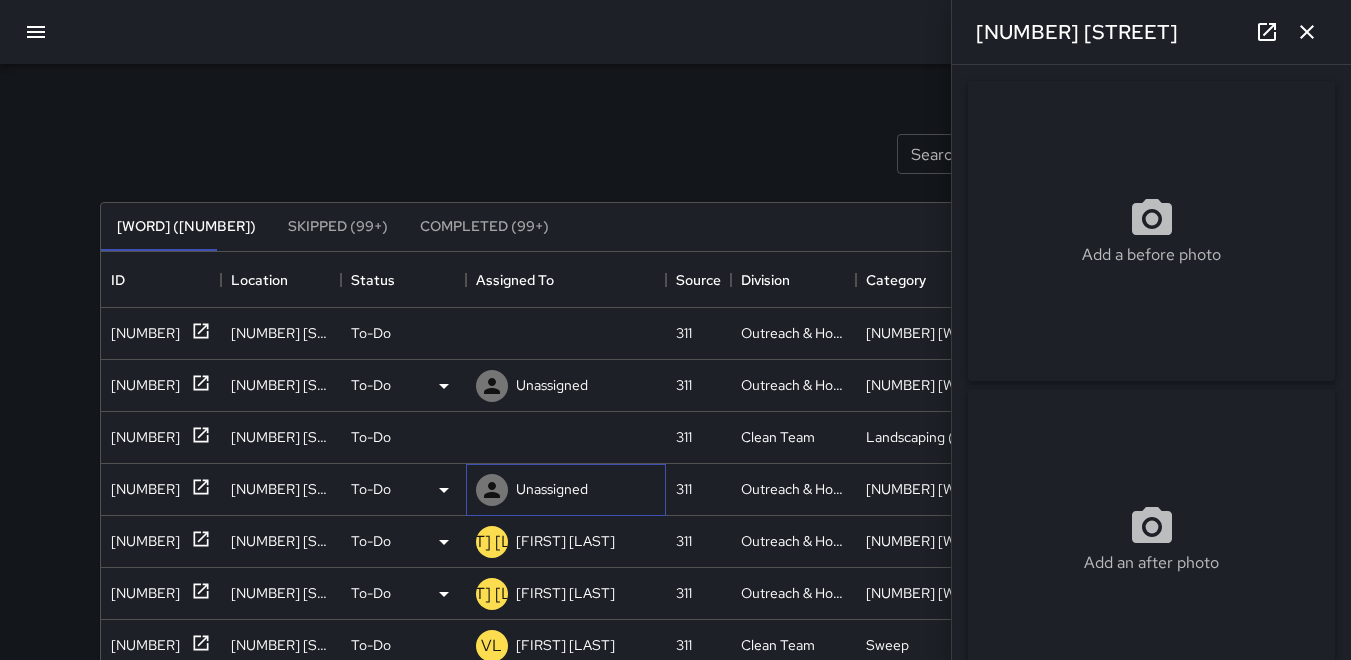 click at bounding box center [0, 0] 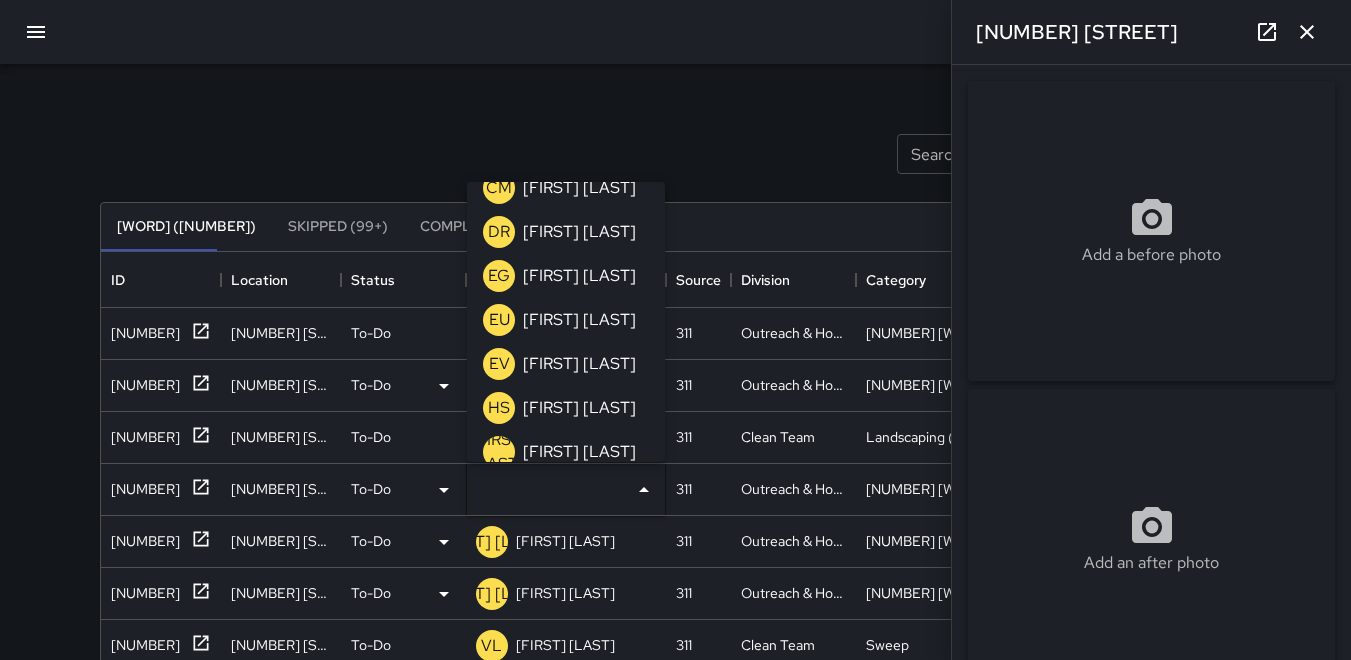 scroll, scrollTop: 300, scrollLeft: 0, axis: vertical 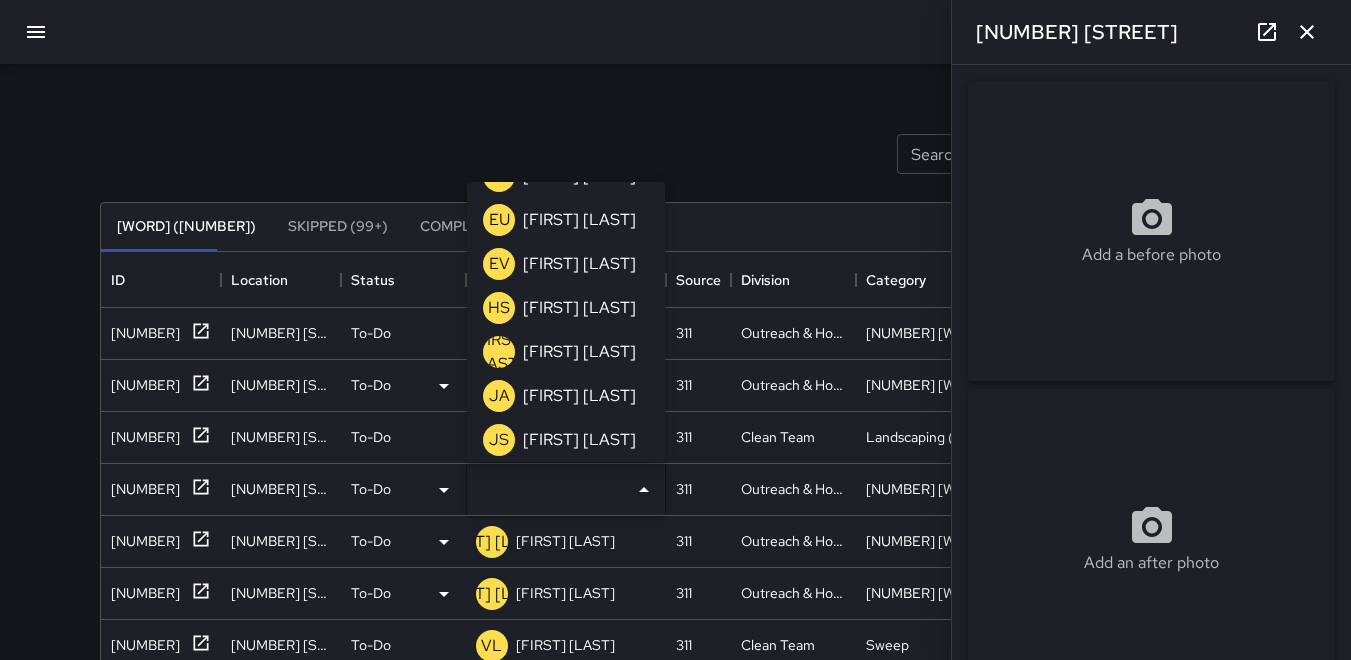 click on "[FIRST] [LAST]" at bounding box center [499, 352] 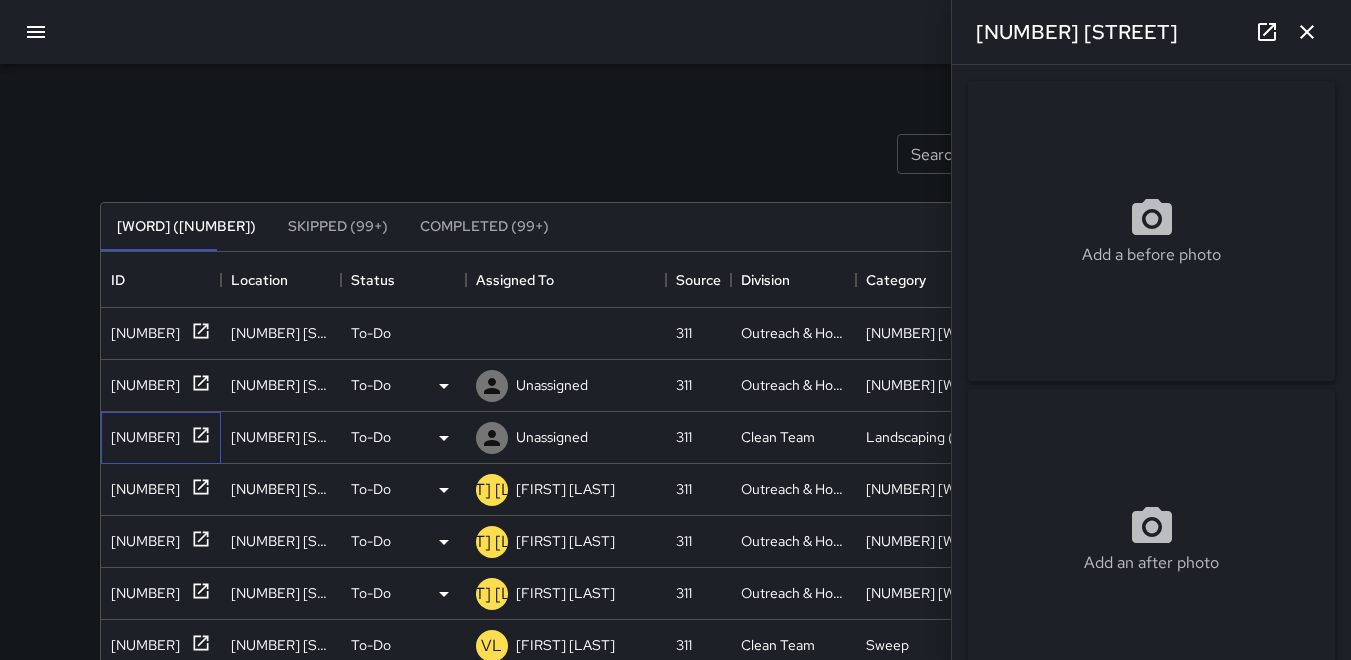 click on "[NUMBER]" at bounding box center (141, 329) 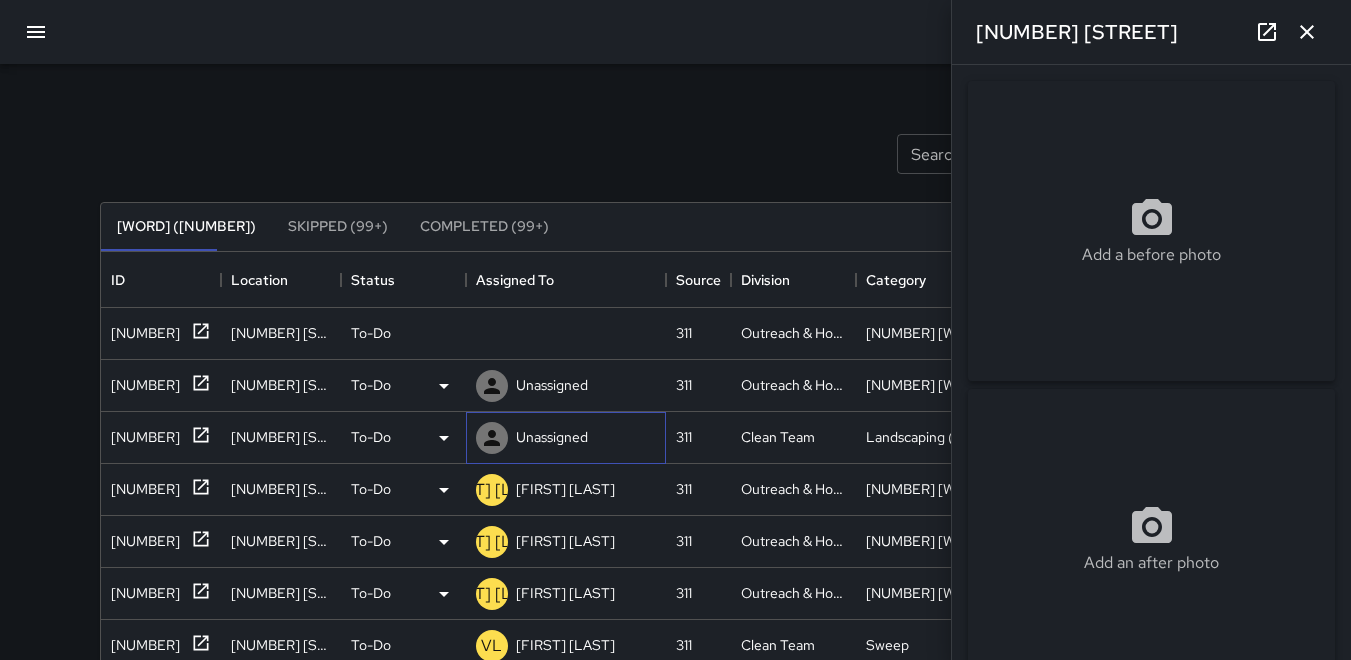 click at bounding box center (0, 0) 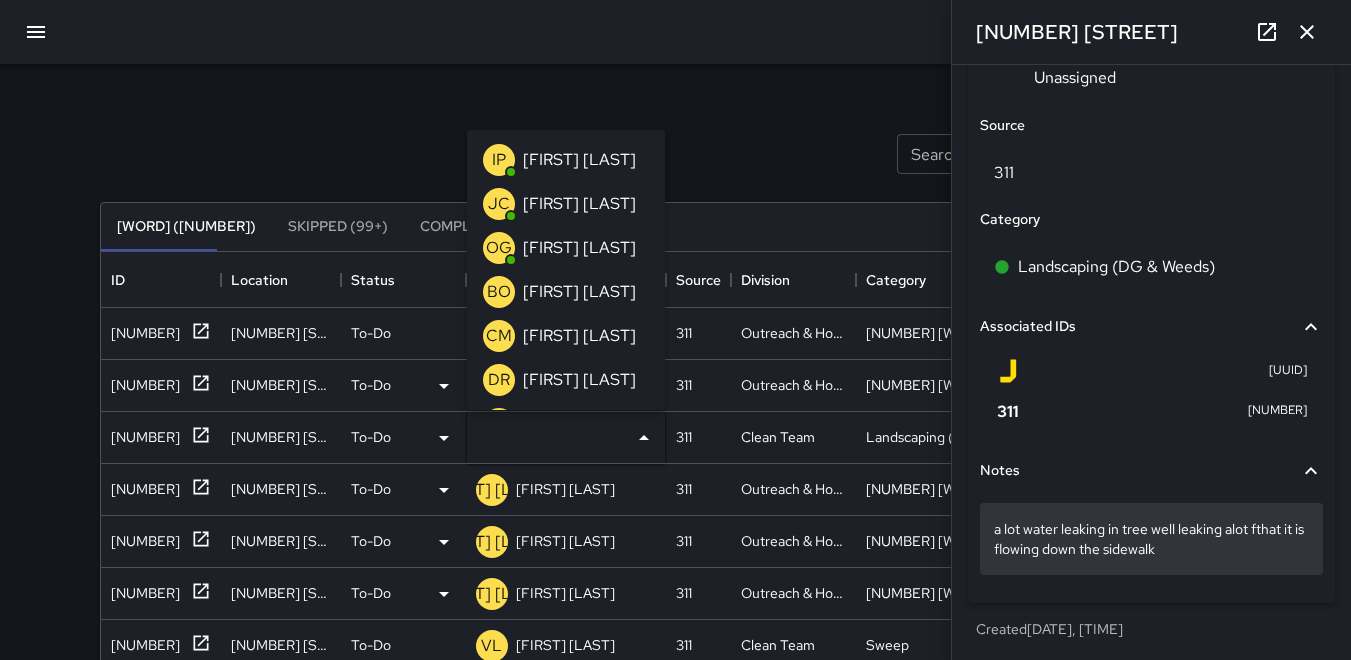 scroll, scrollTop: 1098, scrollLeft: 0, axis: vertical 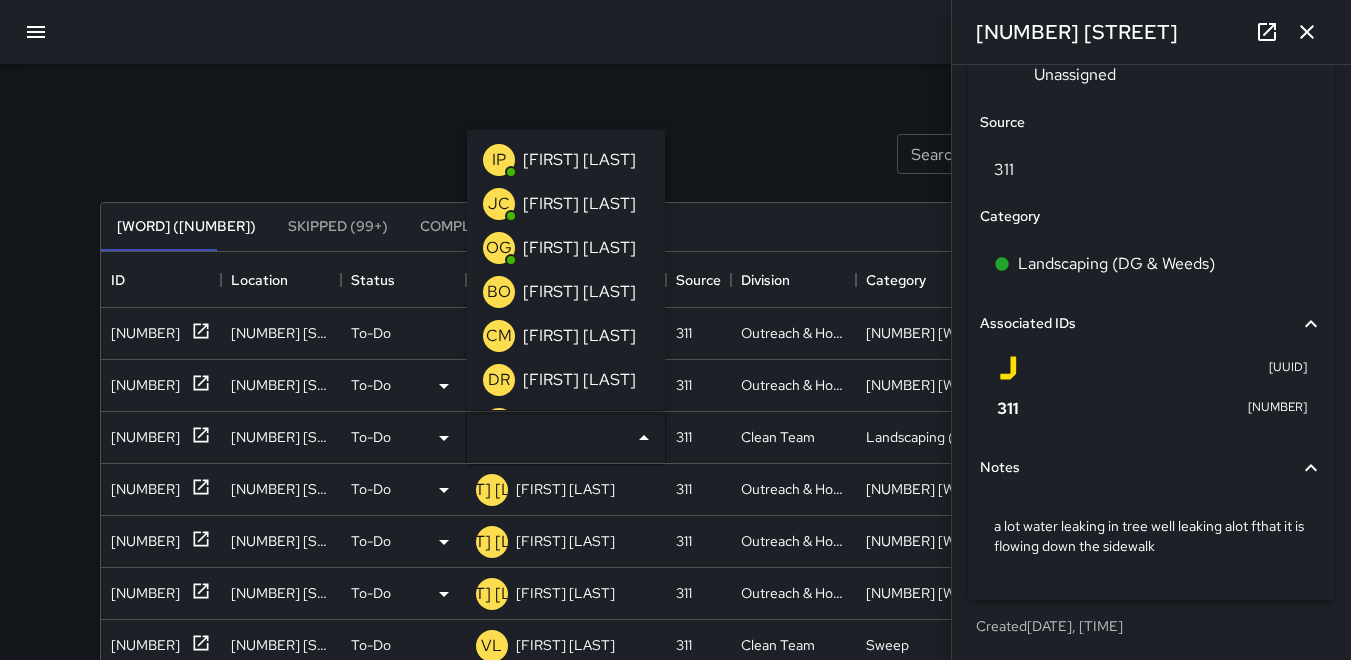 click on "Search Search New Task" at bounding box center [676, 154] 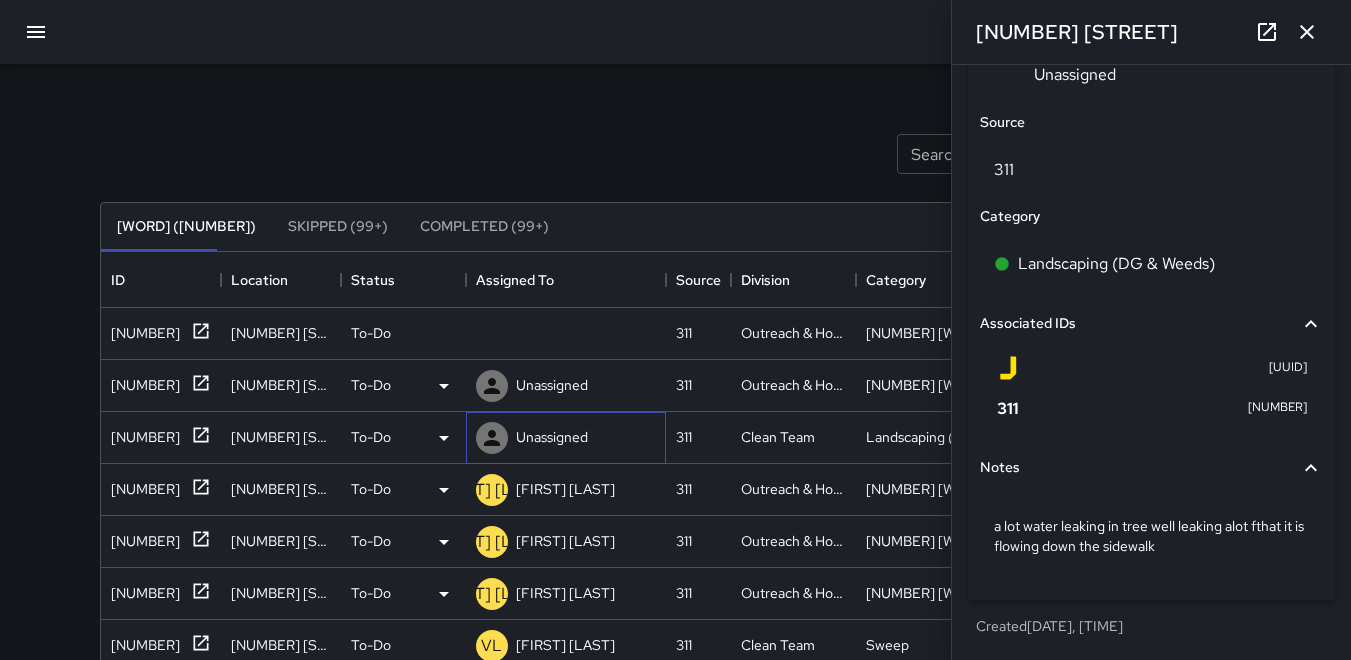 click at bounding box center (0, 0) 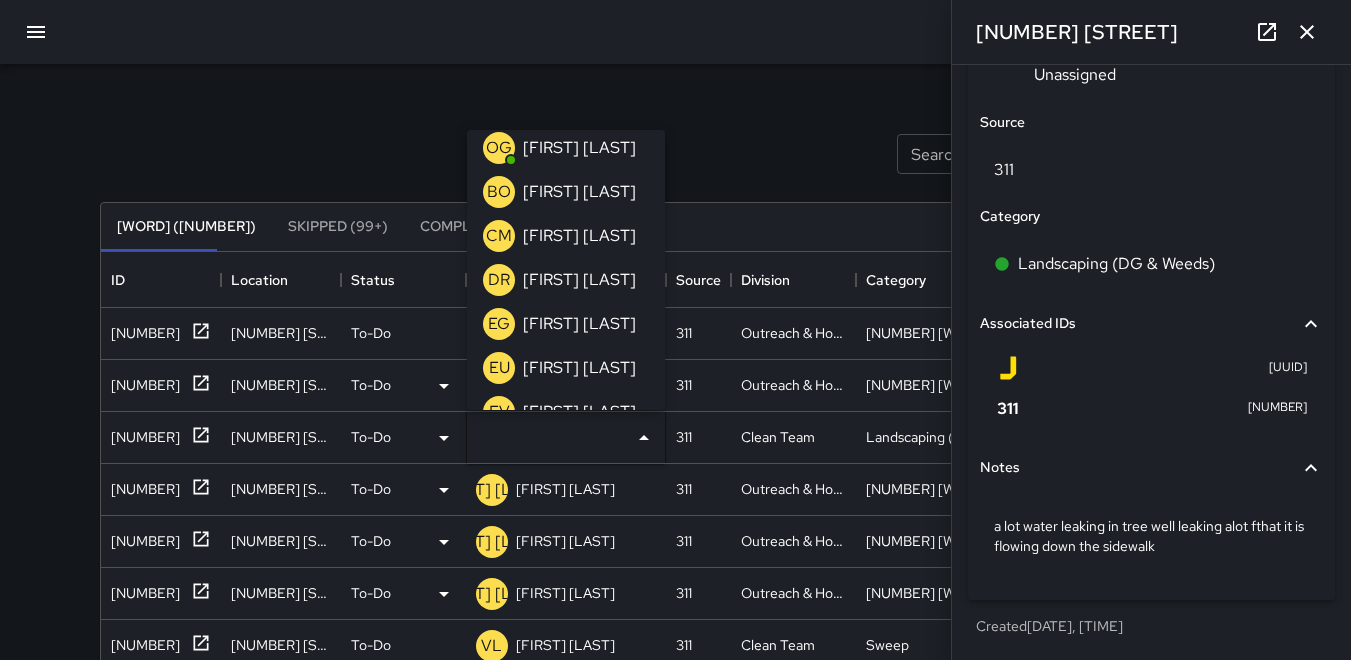 scroll, scrollTop: 200, scrollLeft: 0, axis: vertical 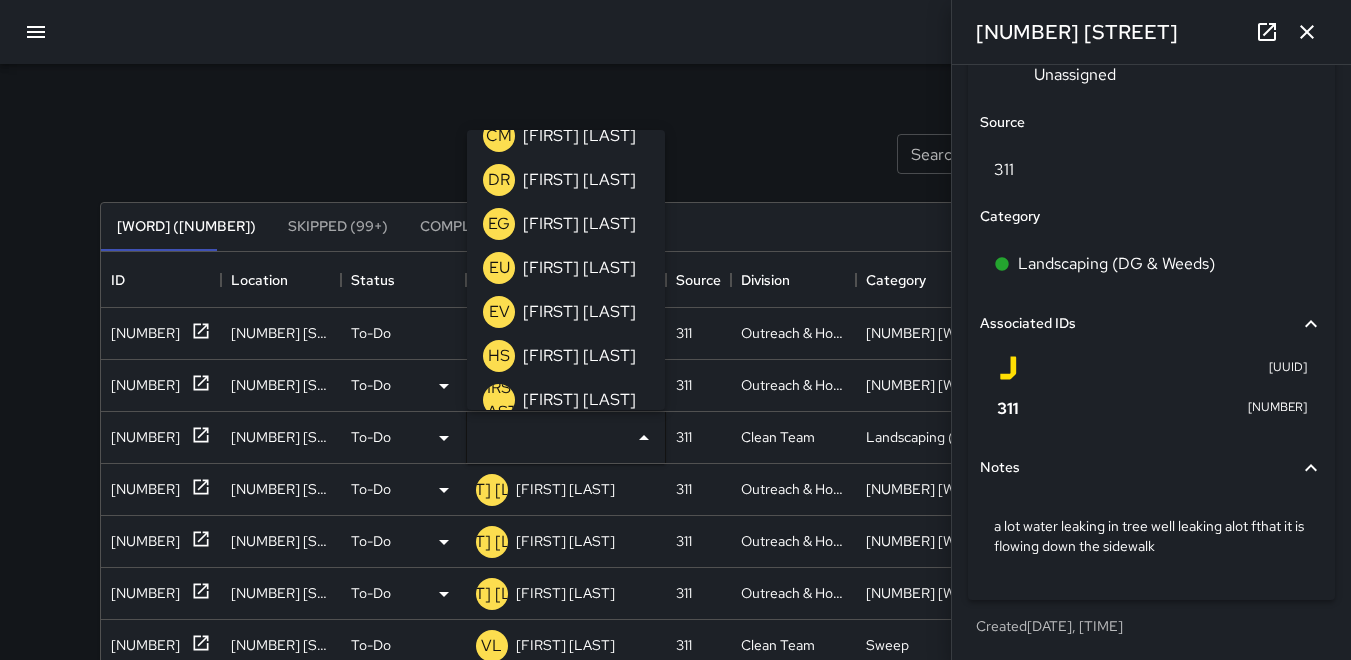 click on "[FIRST] [LAST]" at bounding box center [499, 400] 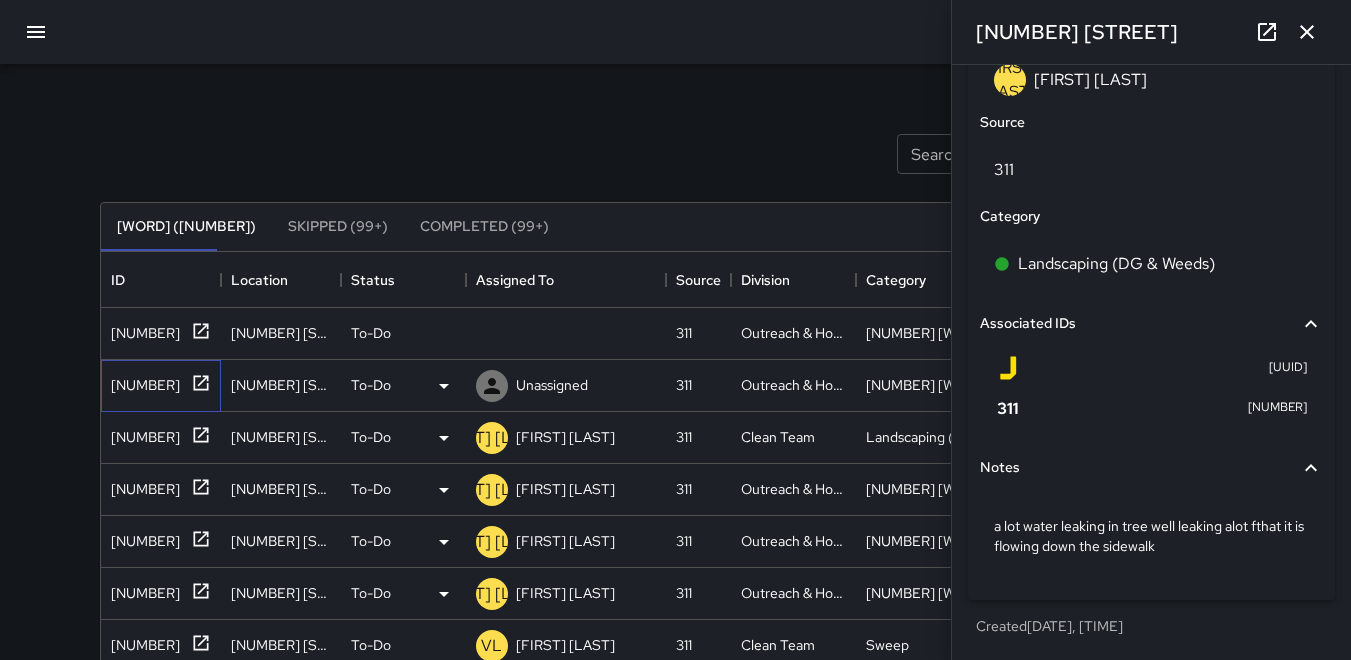 click on "[NUMBER]" at bounding box center [141, 329] 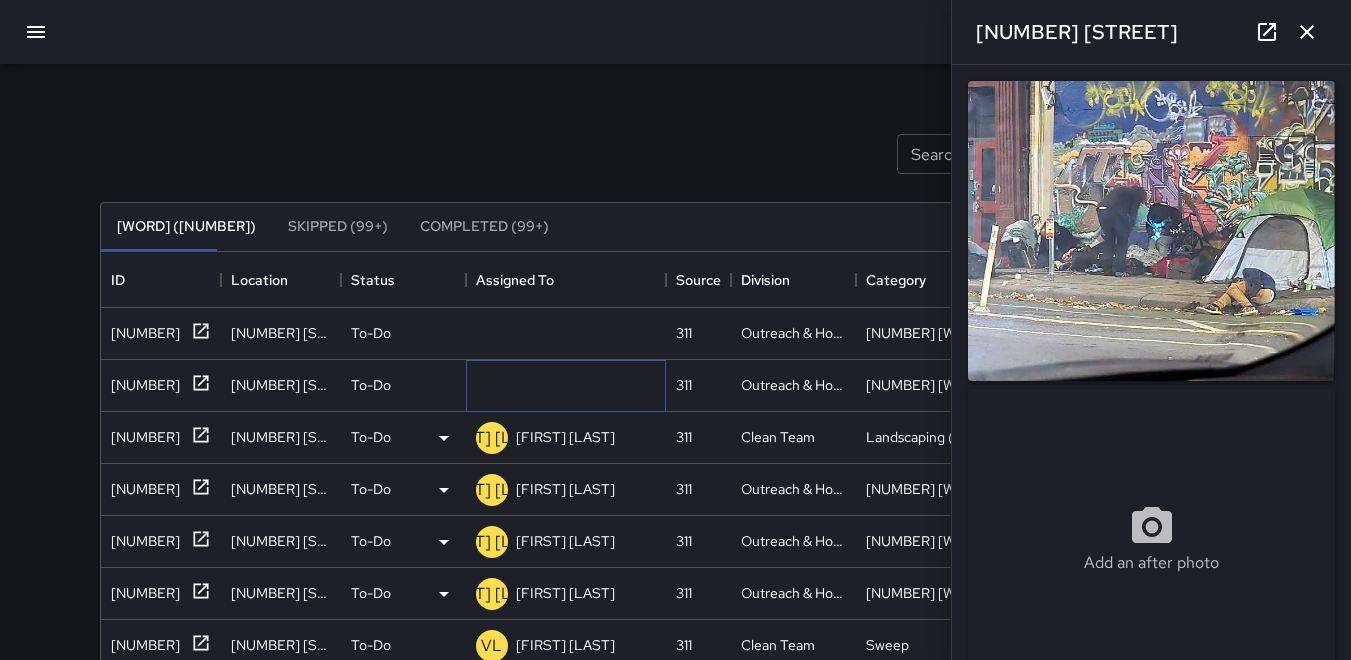 click at bounding box center [0, 0] 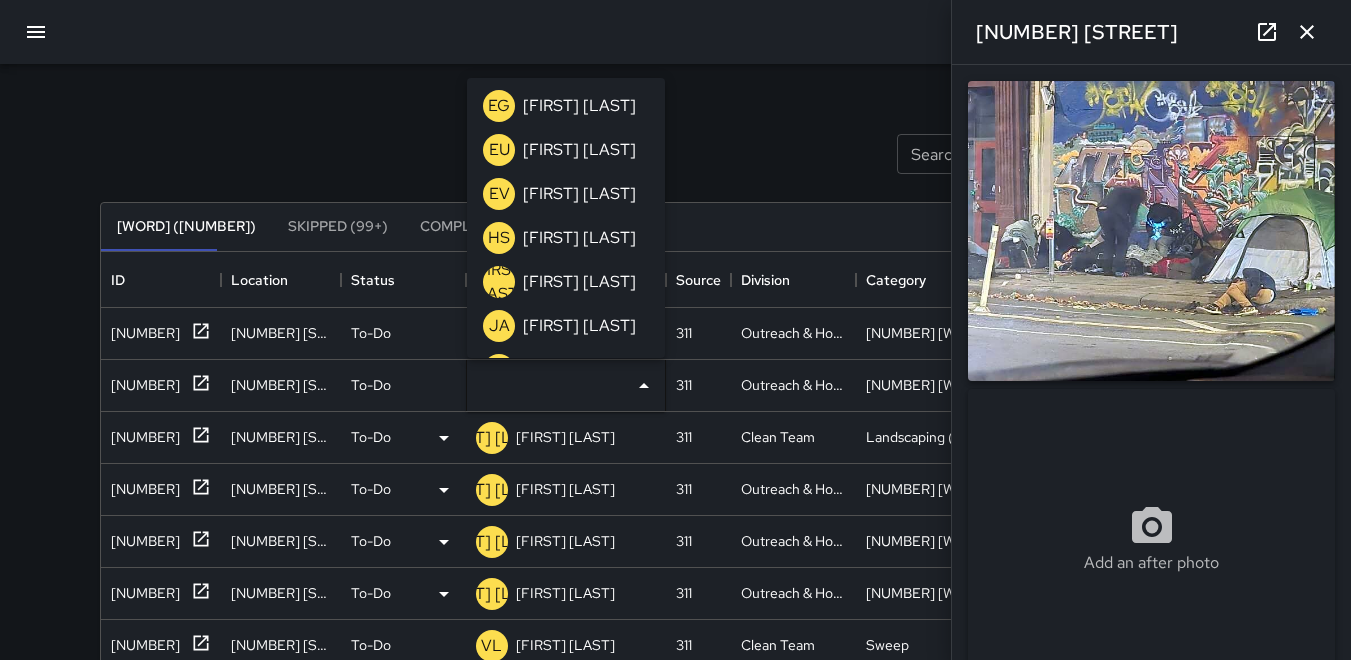 scroll, scrollTop: 300, scrollLeft: 0, axis: vertical 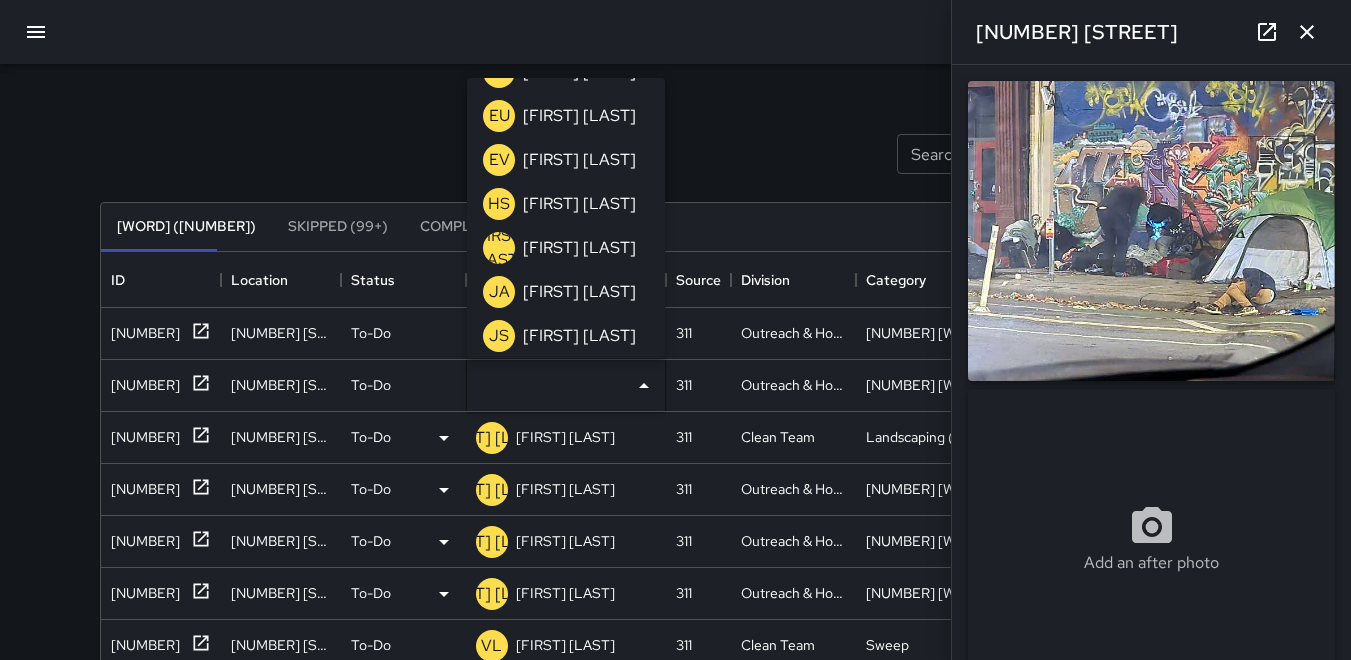 click on "[FIRST] [LAST]" at bounding box center [499, 248] 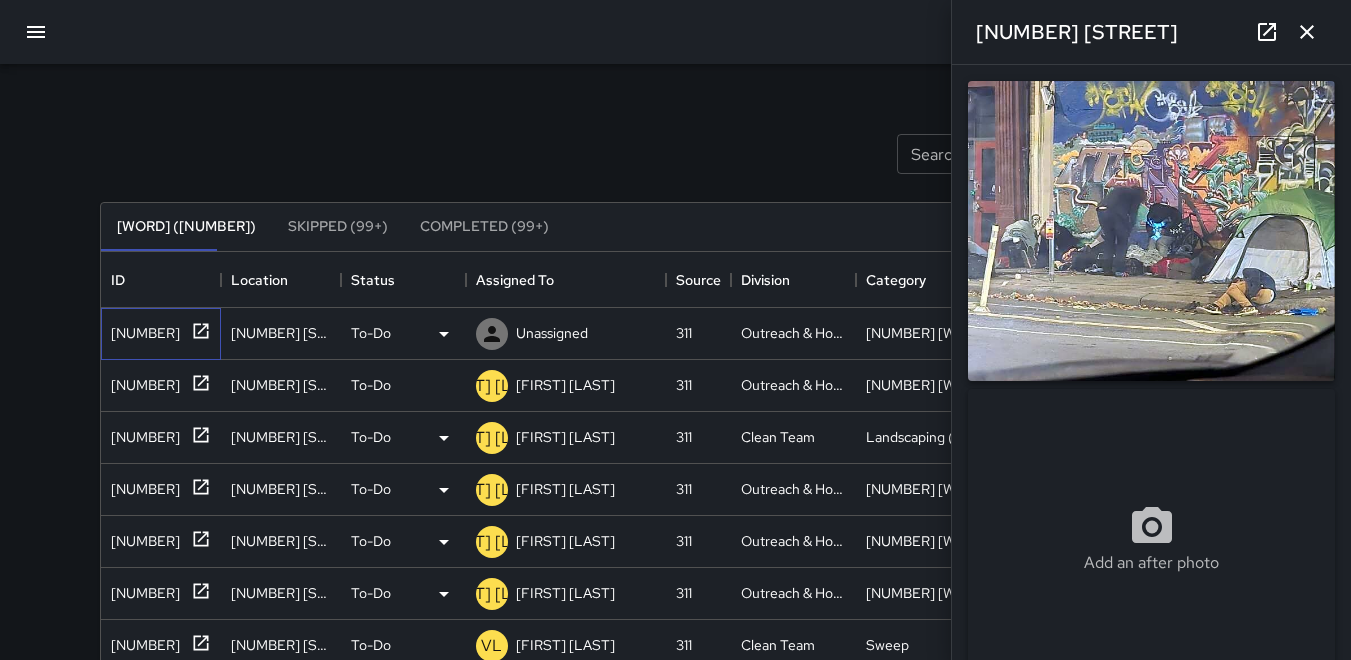 click on "[NUMBER]" at bounding box center [141, 329] 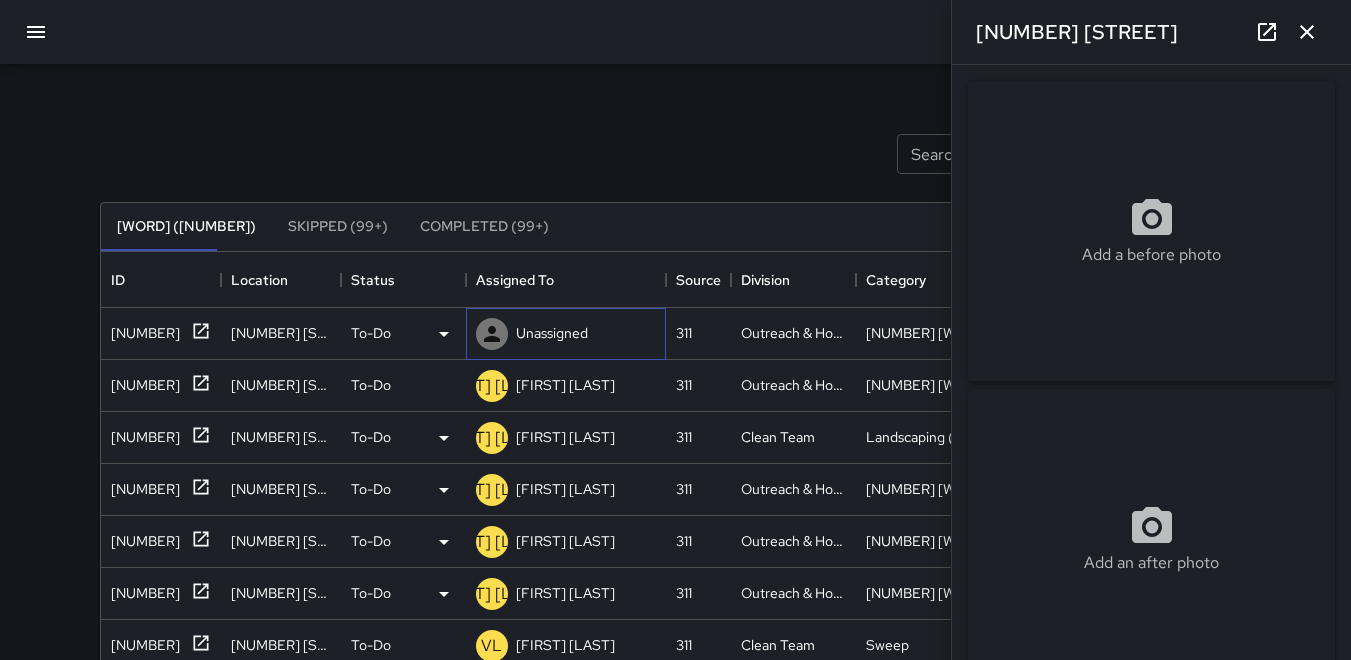 click at bounding box center [492, 334] 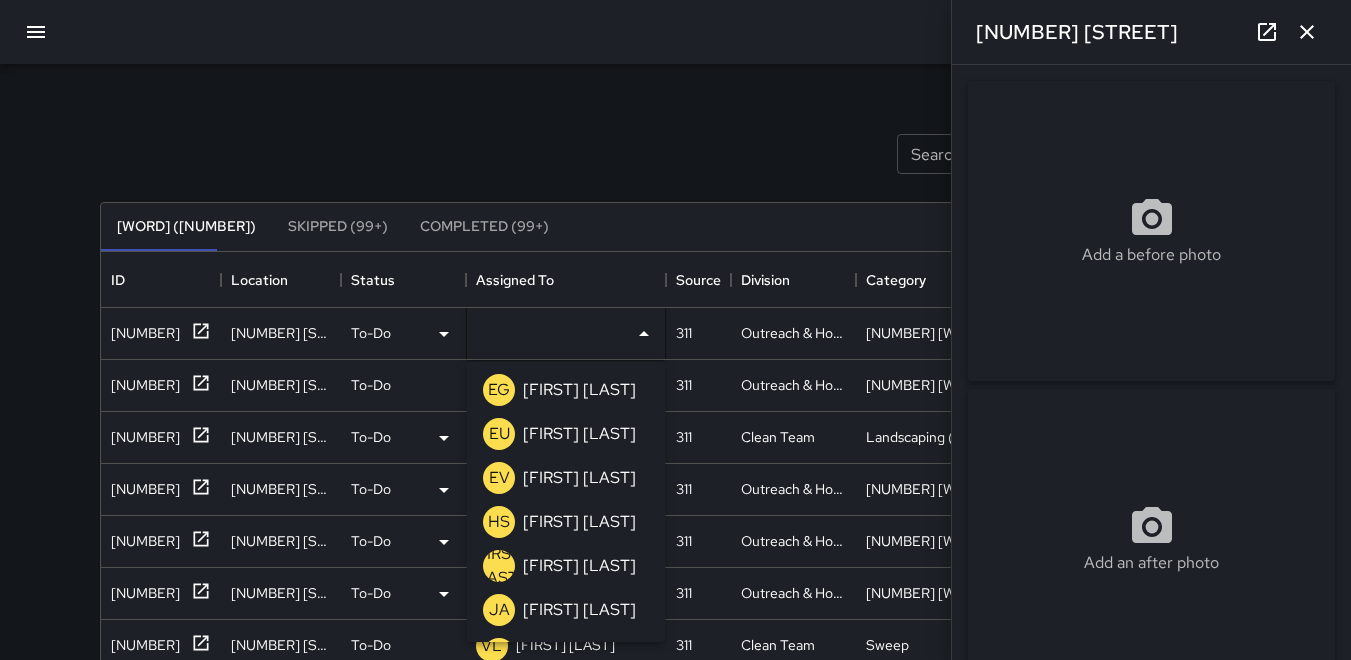 scroll, scrollTop: 300, scrollLeft: 0, axis: vertical 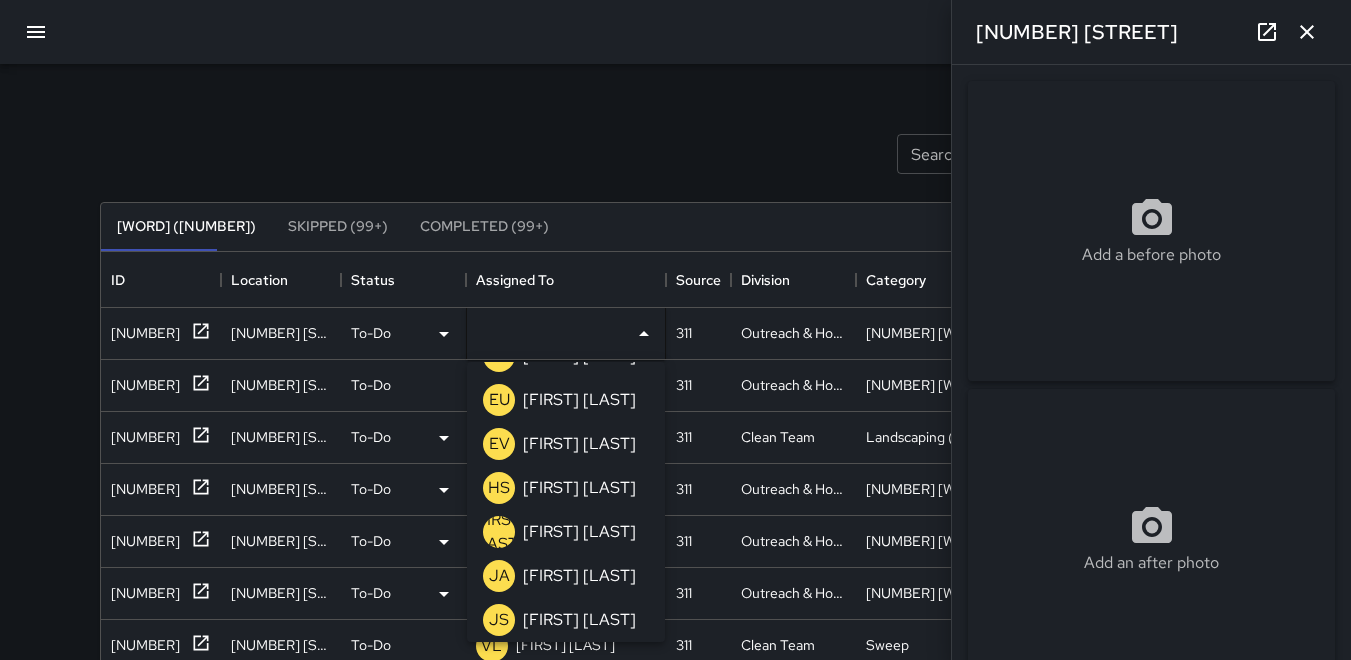 click on "[FIRST] [LAST]" at bounding box center [499, 532] 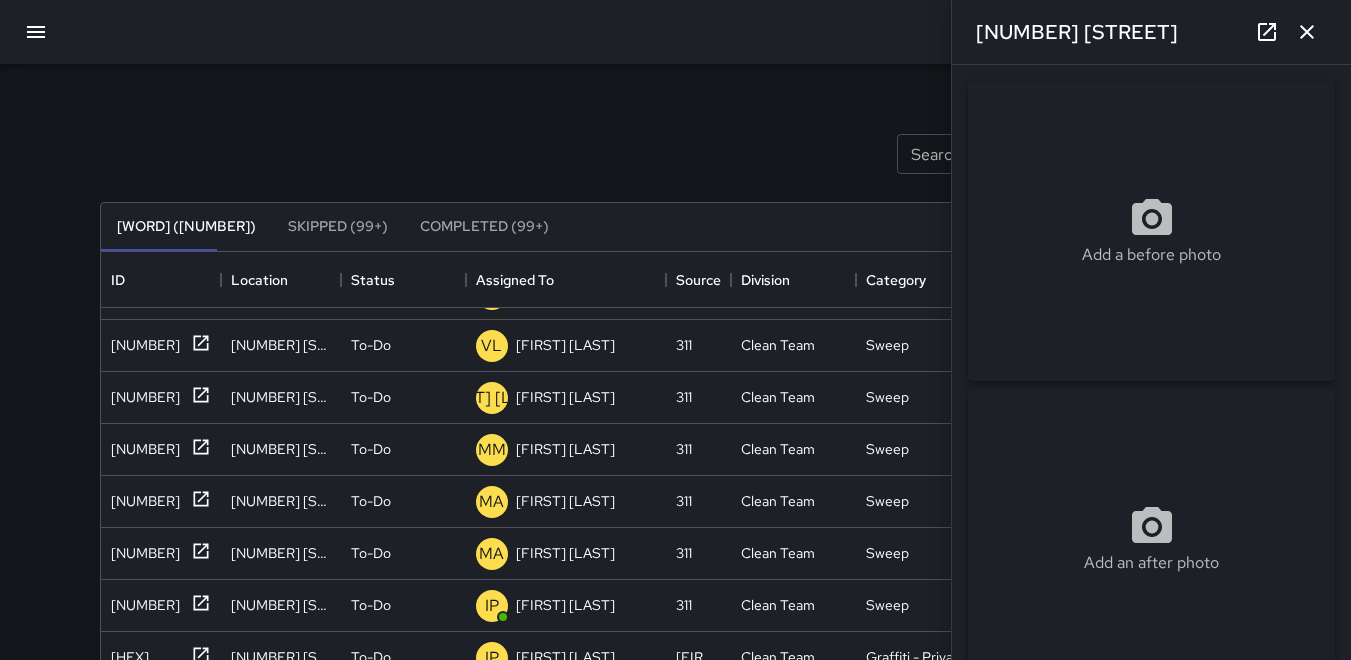 scroll, scrollTop: 0, scrollLeft: 0, axis: both 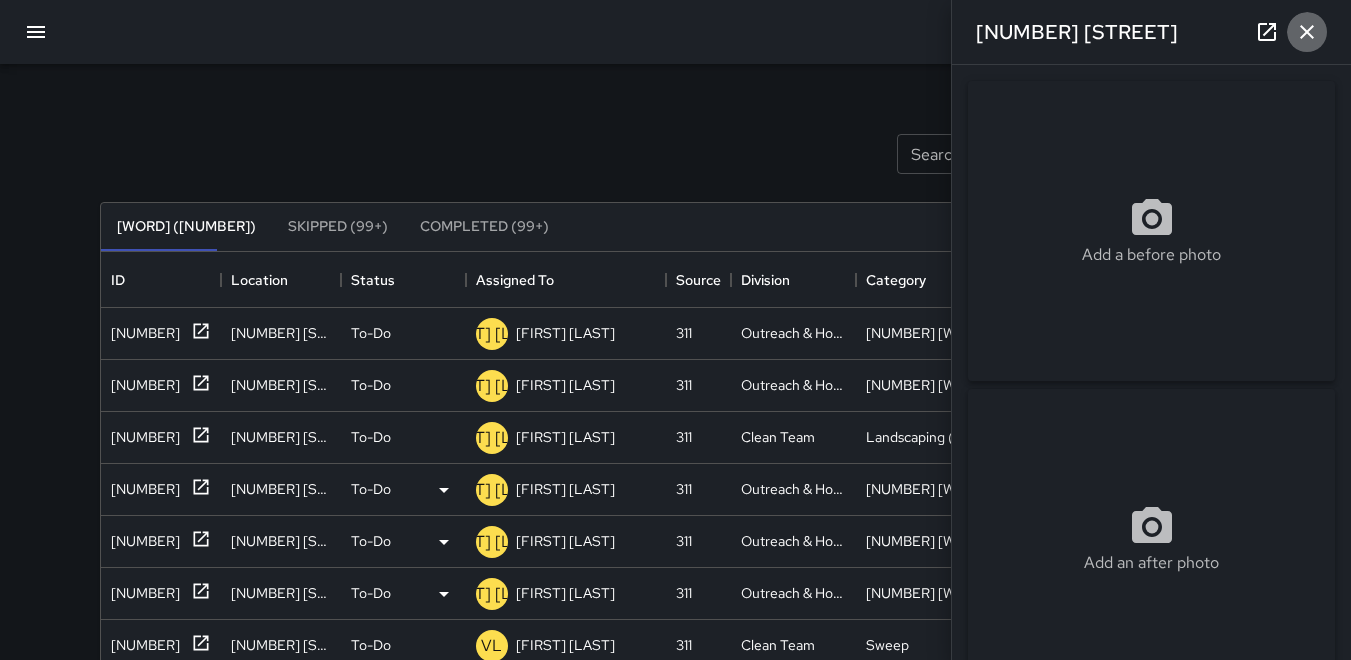 click at bounding box center [1307, 32] 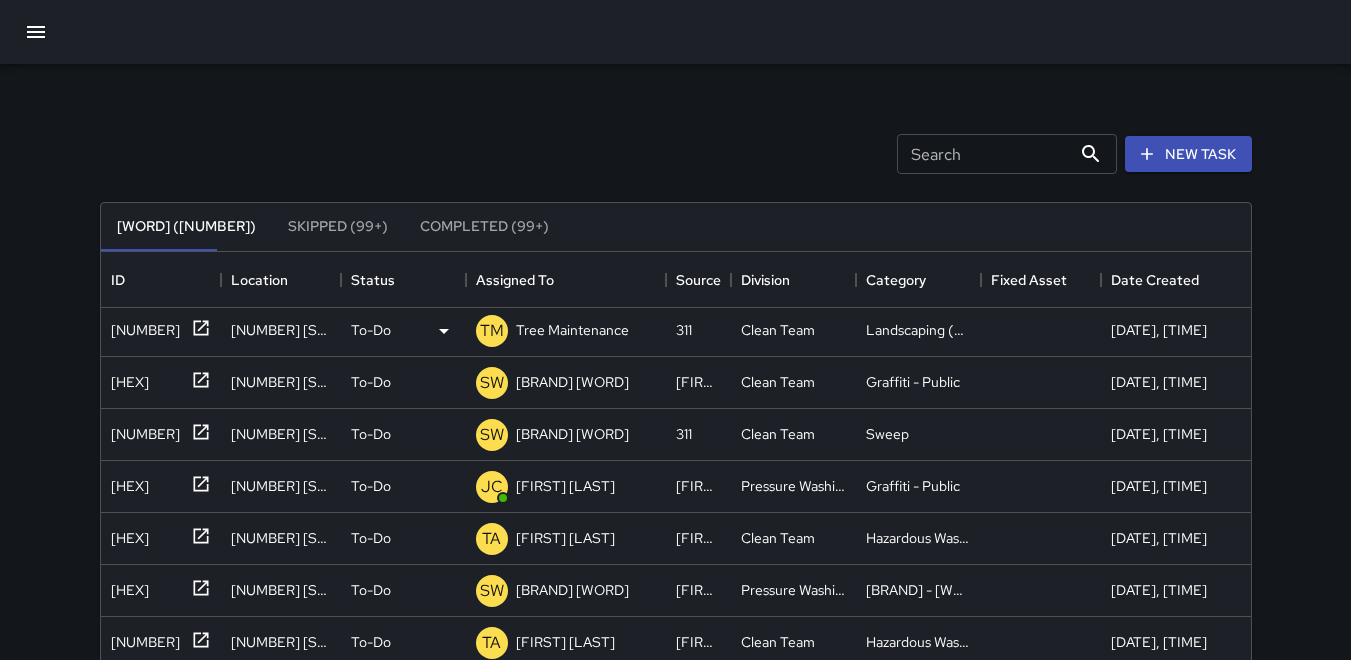 scroll, scrollTop: 1200, scrollLeft: 0, axis: vertical 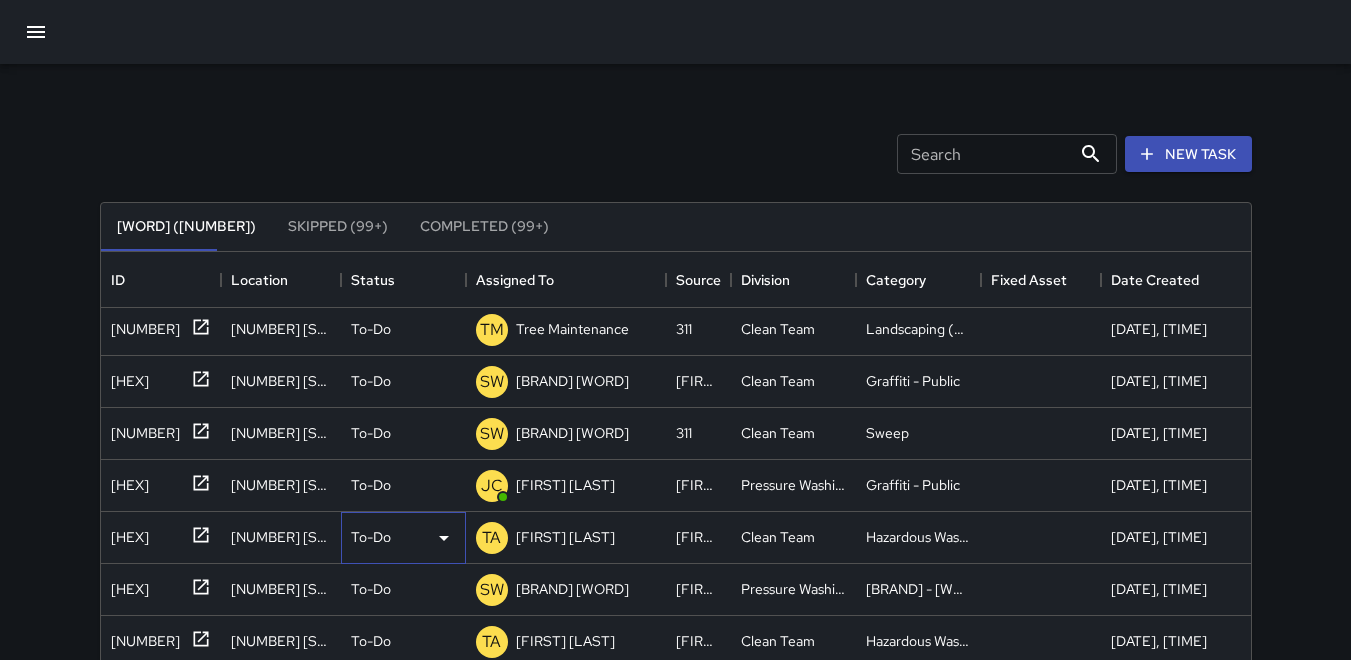 click at bounding box center (0, 0) 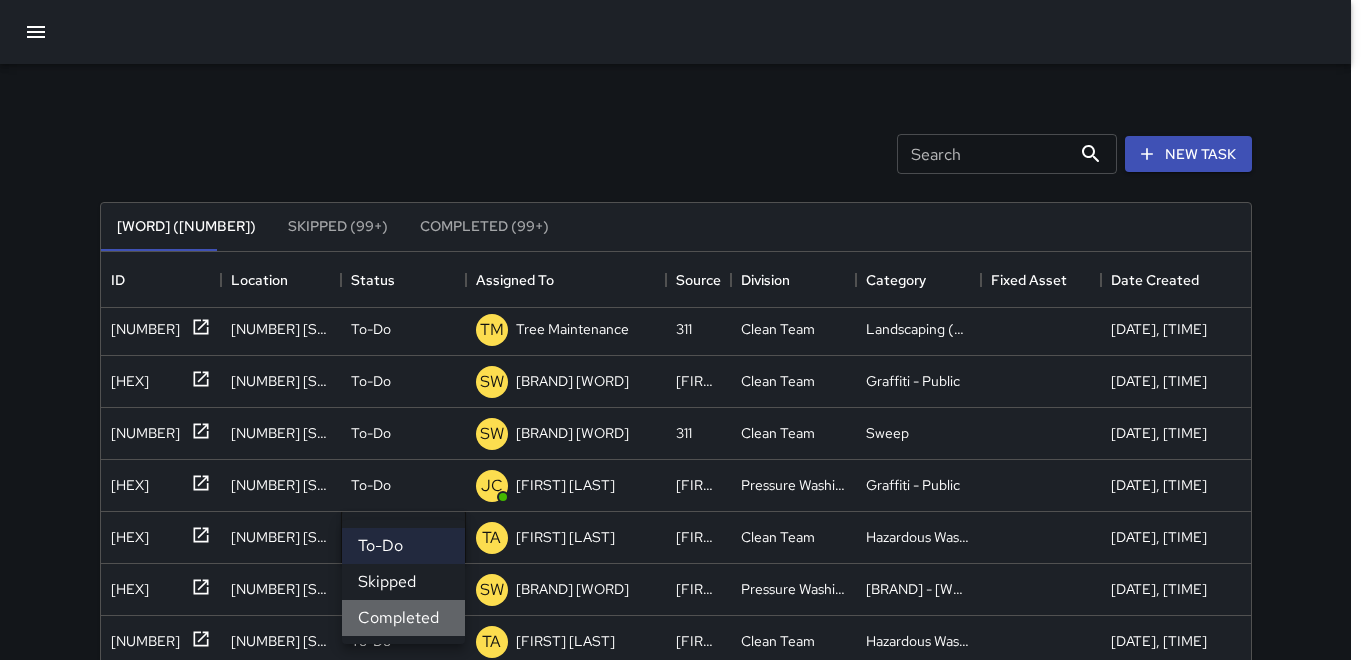 click on "Completed" at bounding box center (403, 618) 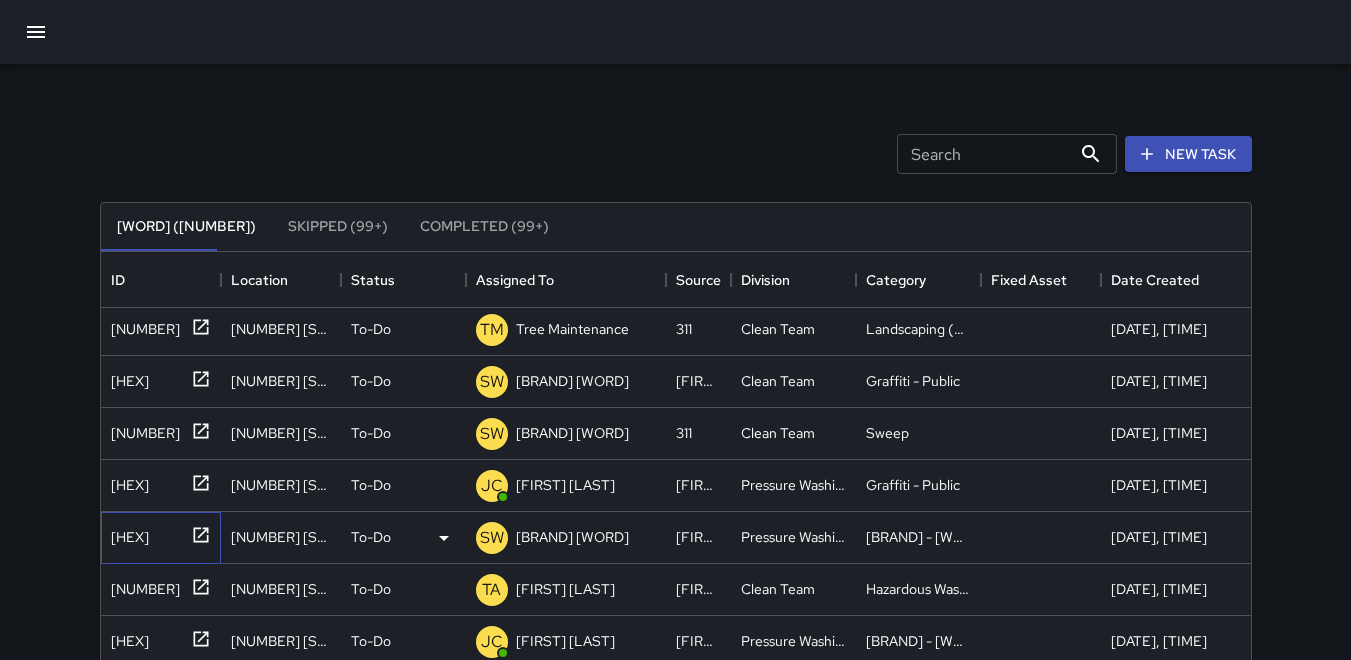 click on "[HEX]" at bounding box center (141, 221) 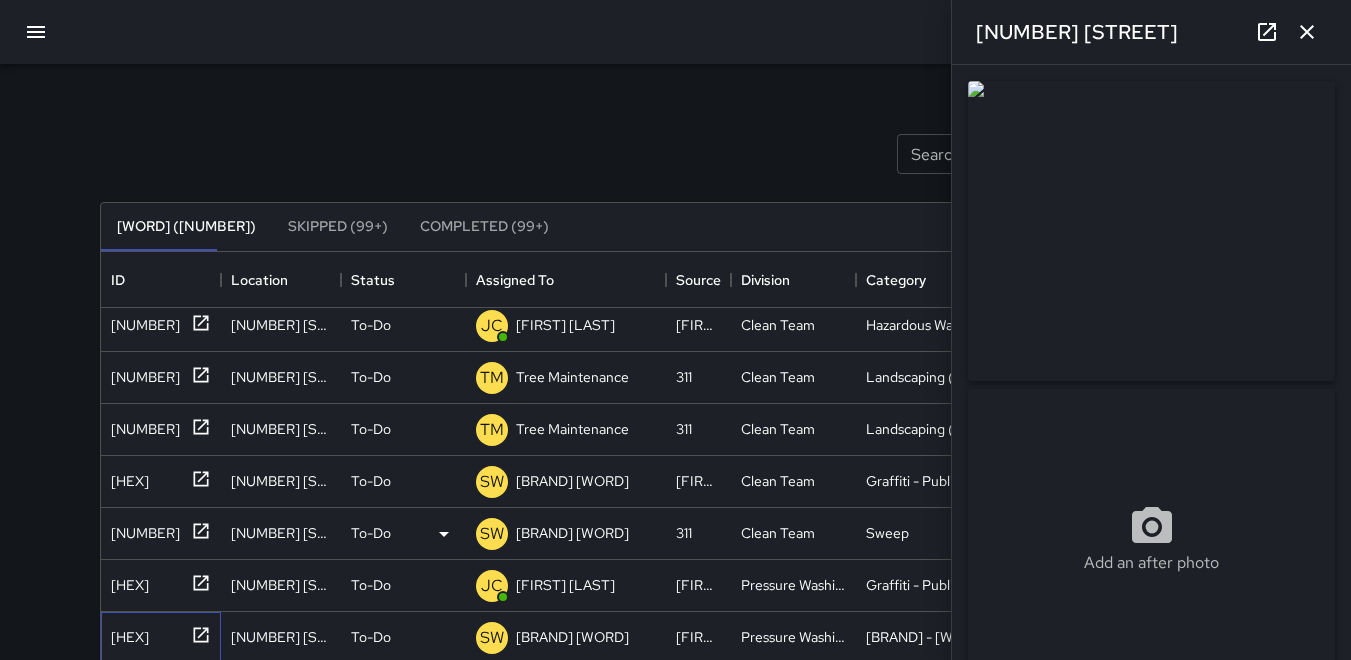 scroll, scrollTop: 1200, scrollLeft: 0, axis: vertical 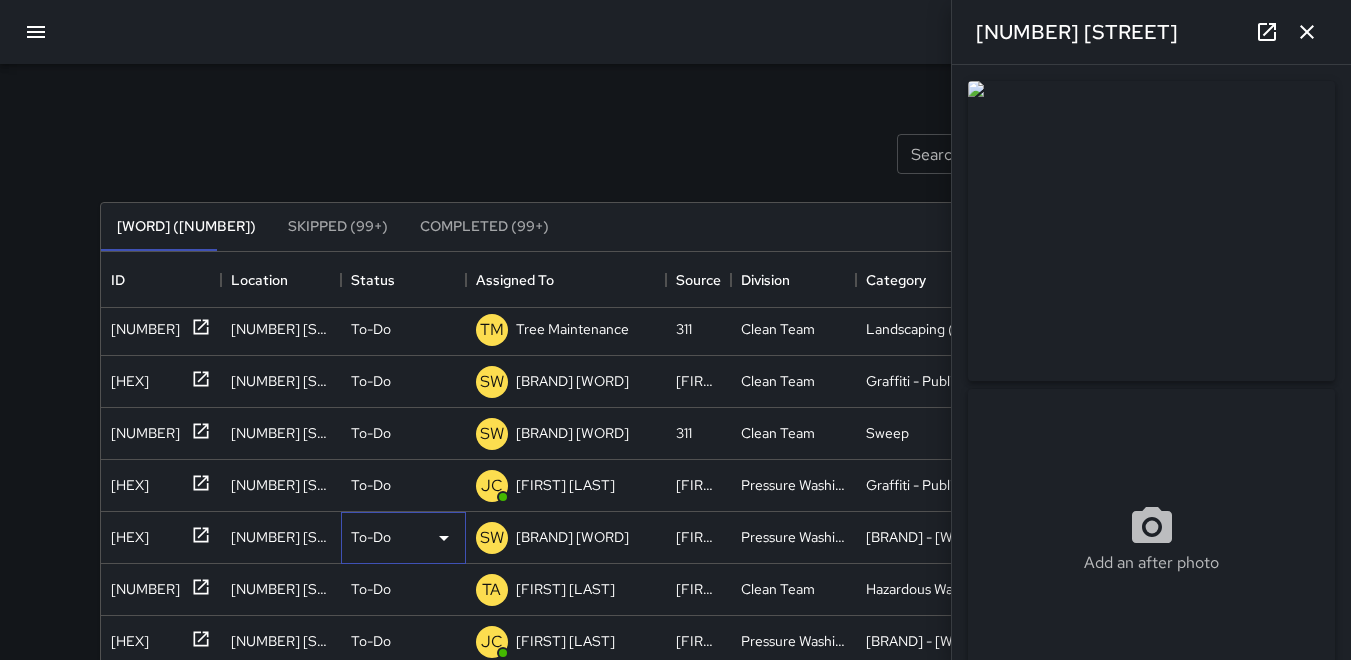 click at bounding box center [0, 0] 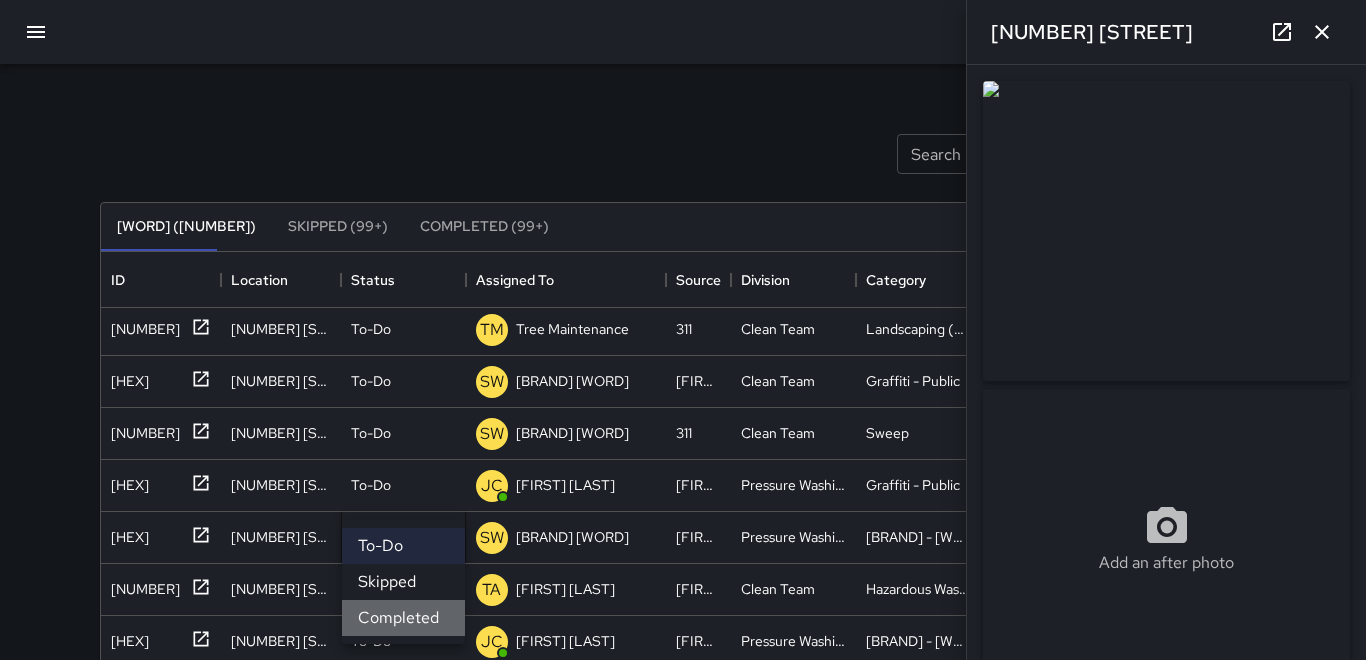 click on "Completed" at bounding box center [403, 618] 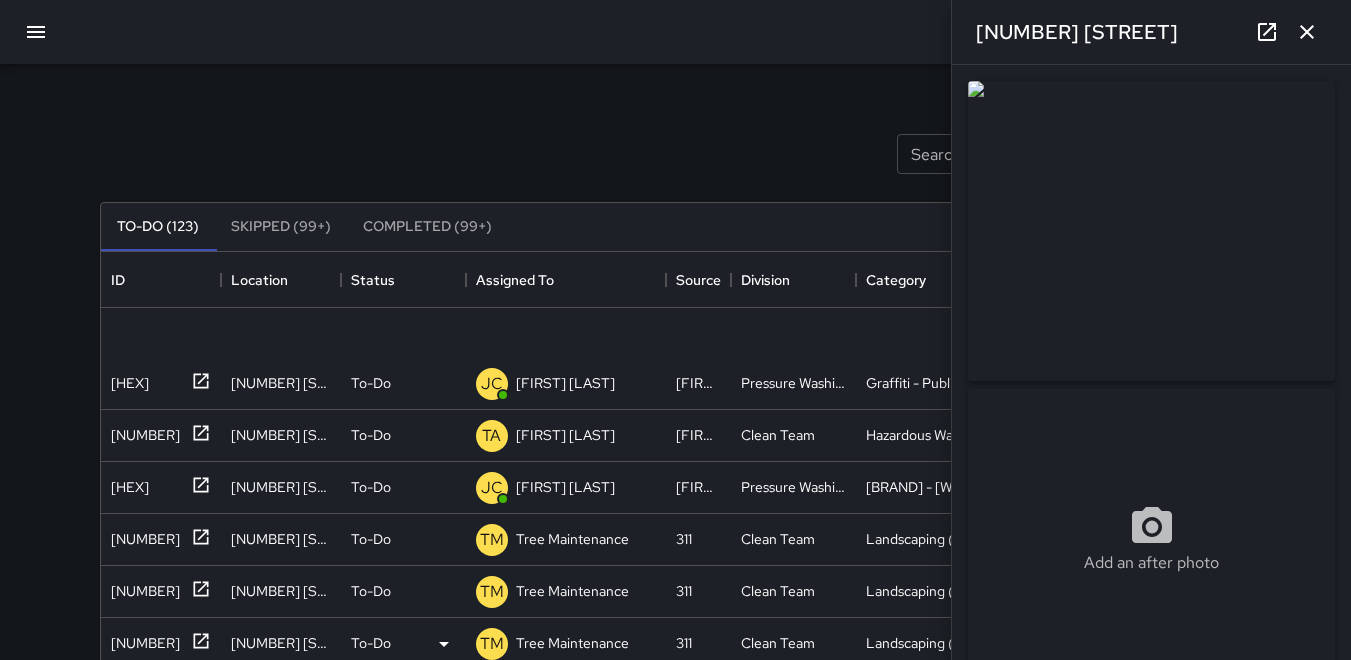 scroll, scrollTop: 1300, scrollLeft: 0, axis: vertical 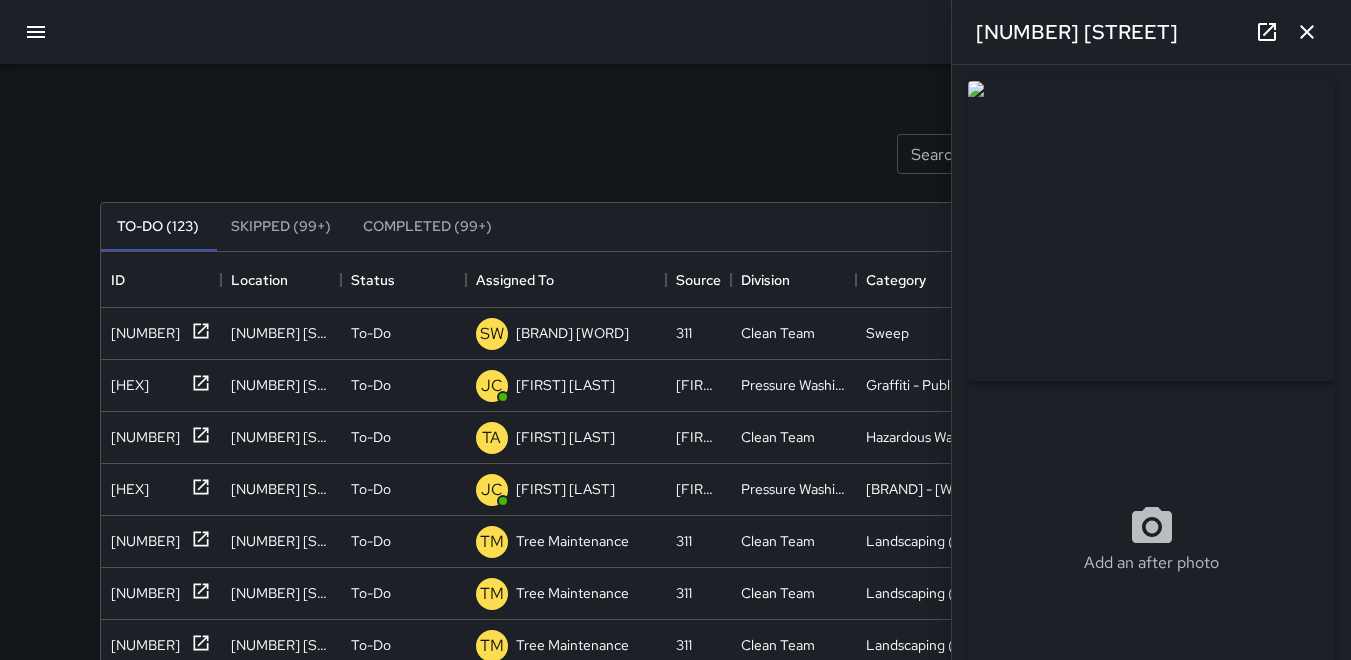 click at bounding box center [1307, 32] 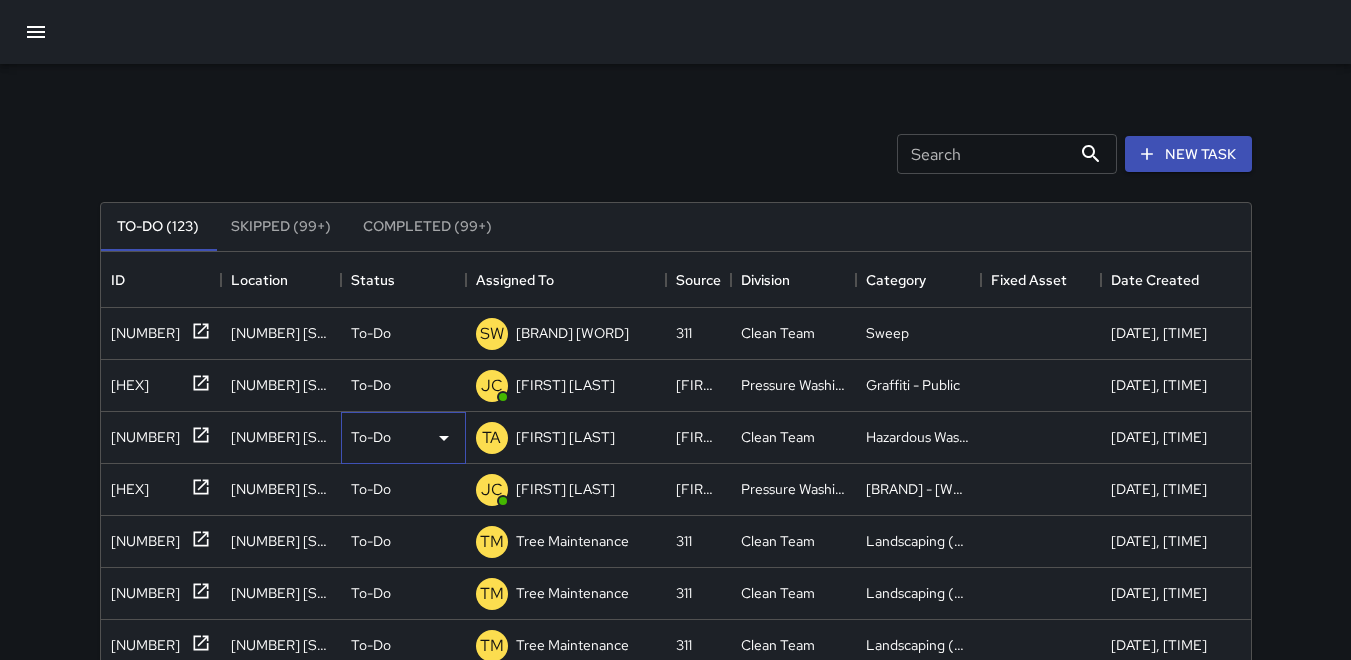 click at bounding box center (0, 0) 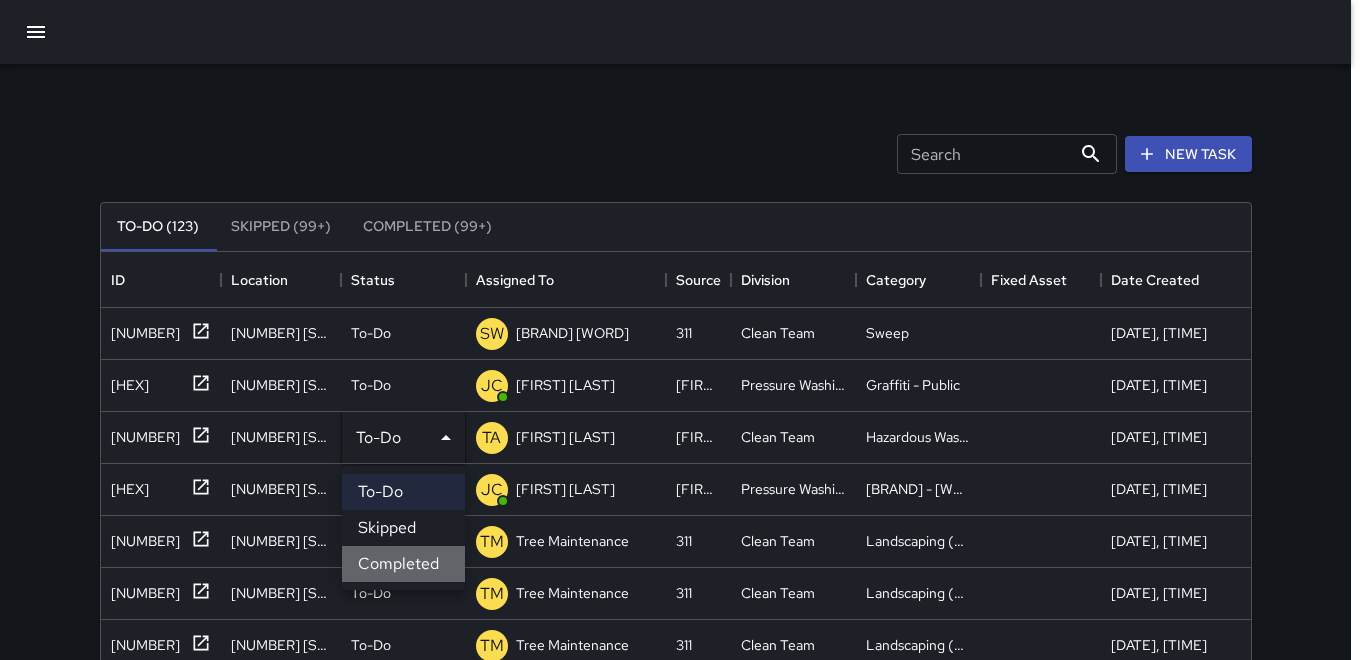click on "Completed" at bounding box center (403, 564) 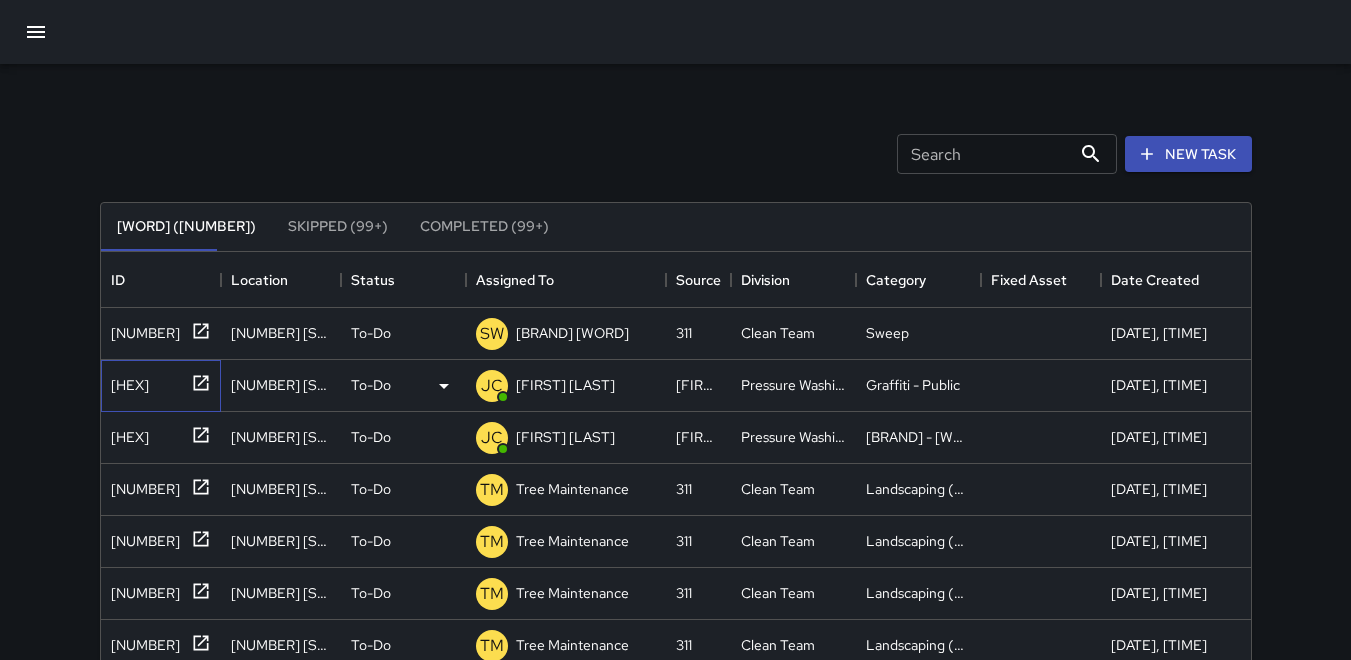 click on "[HEX]" at bounding box center [141, 173] 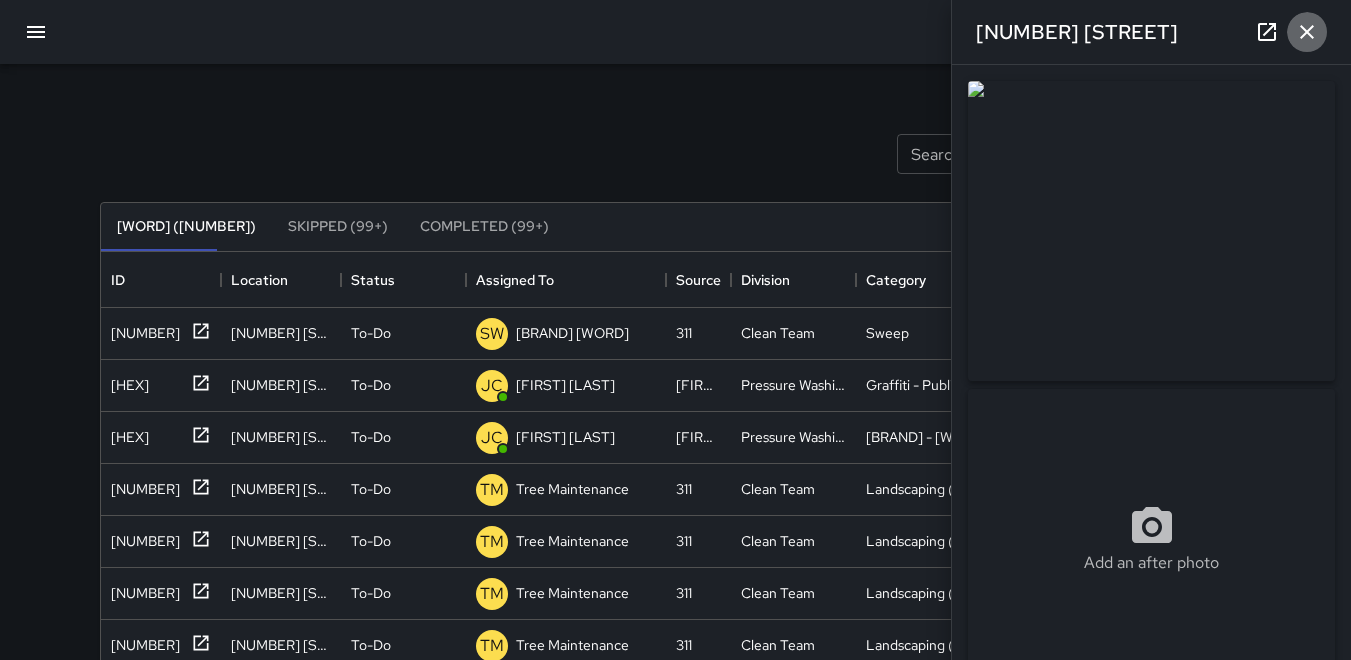 click at bounding box center (1307, 32) 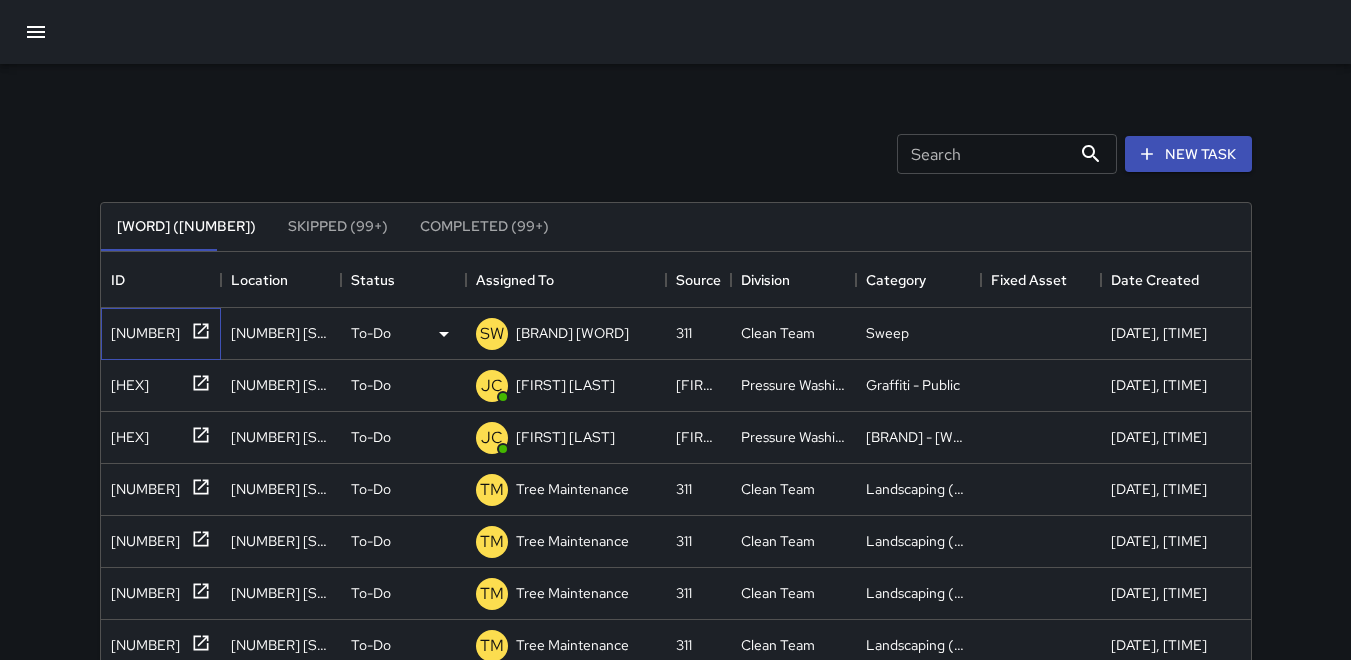 click on "[NUMBER]" at bounding box center (141, 173) 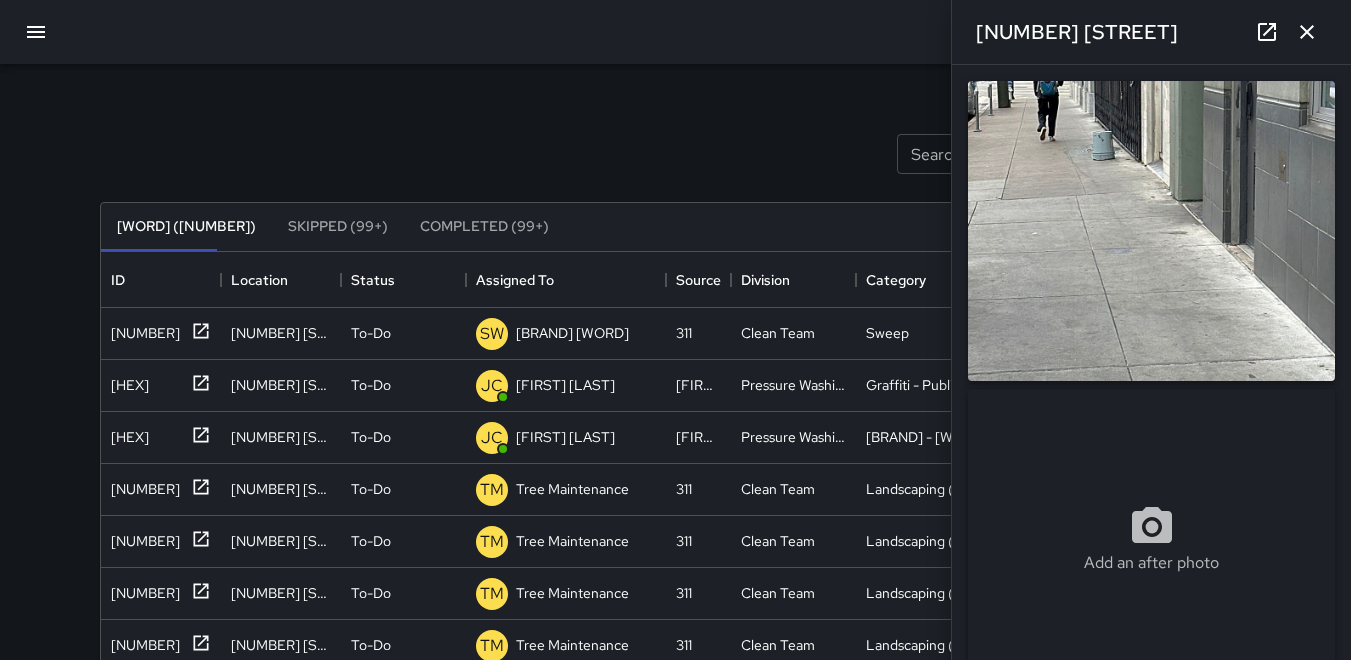 click at bounding box center (1151, 231) 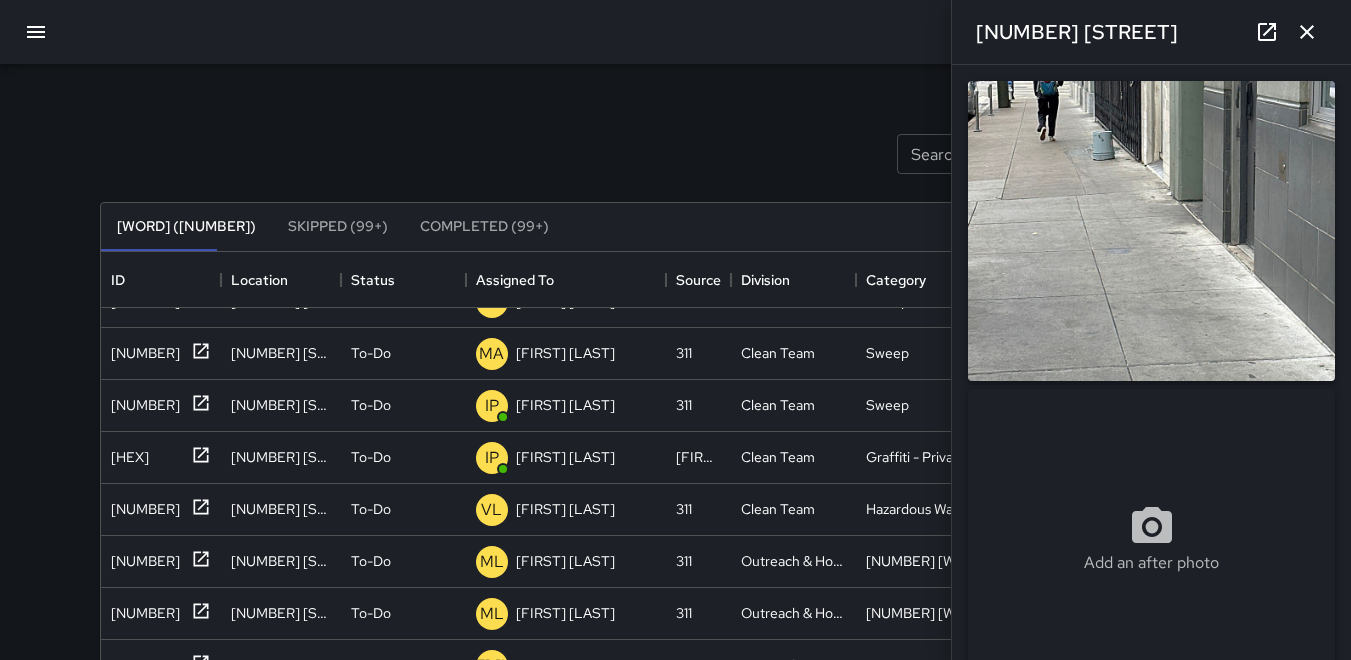 scroll, scrollTop: 400, scrollLeft: 0, axis: vertical 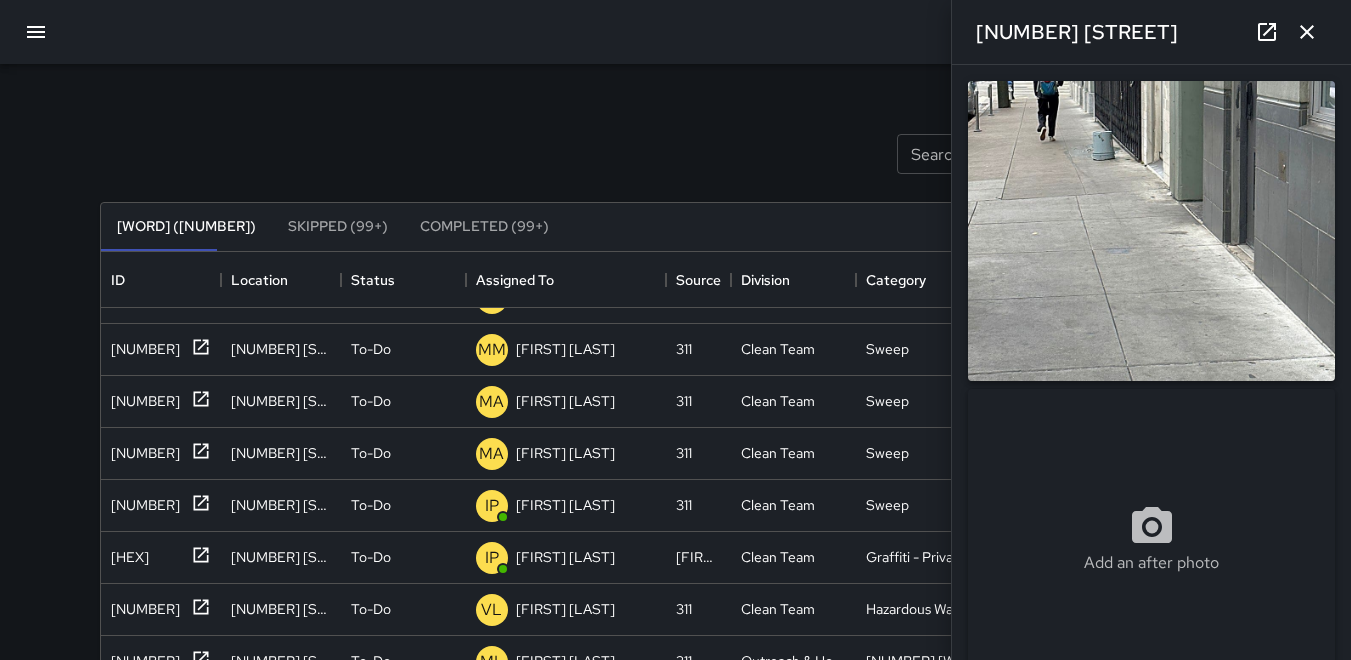 click on "Search Search New Task" at bounding box center [676, 154] 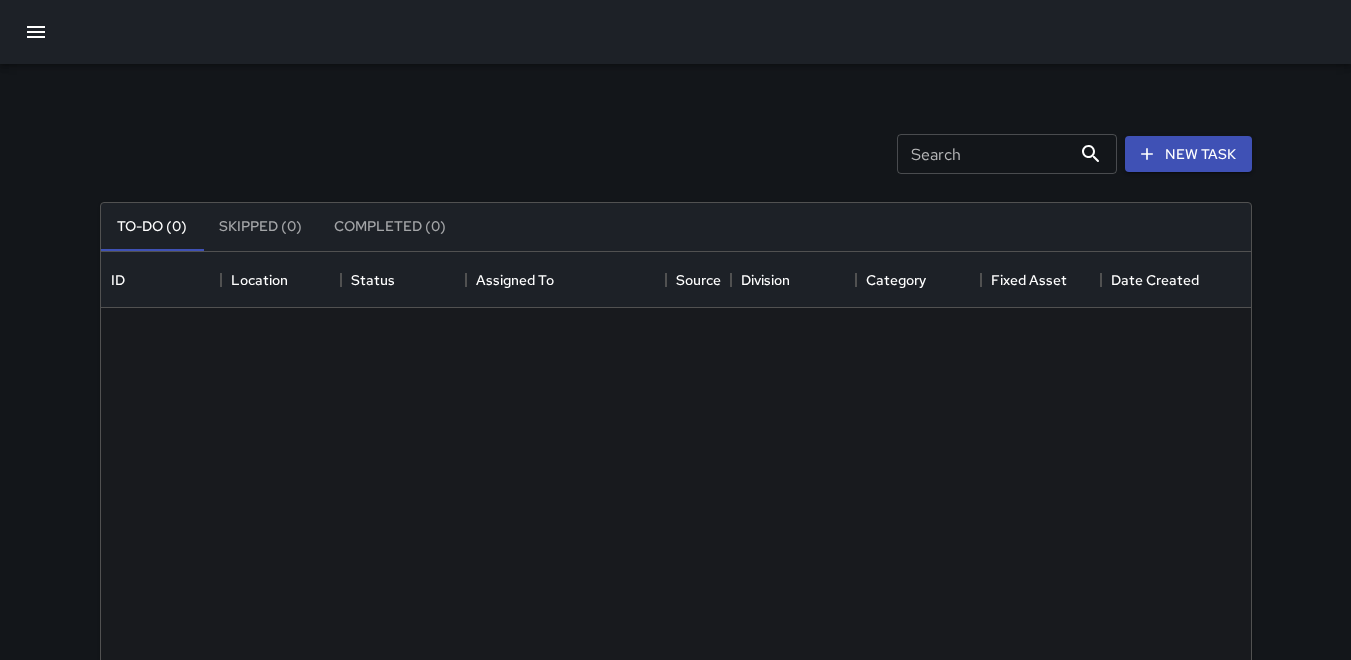 scroll, scrollTop: 16, scrollLeft: 16, axis: both 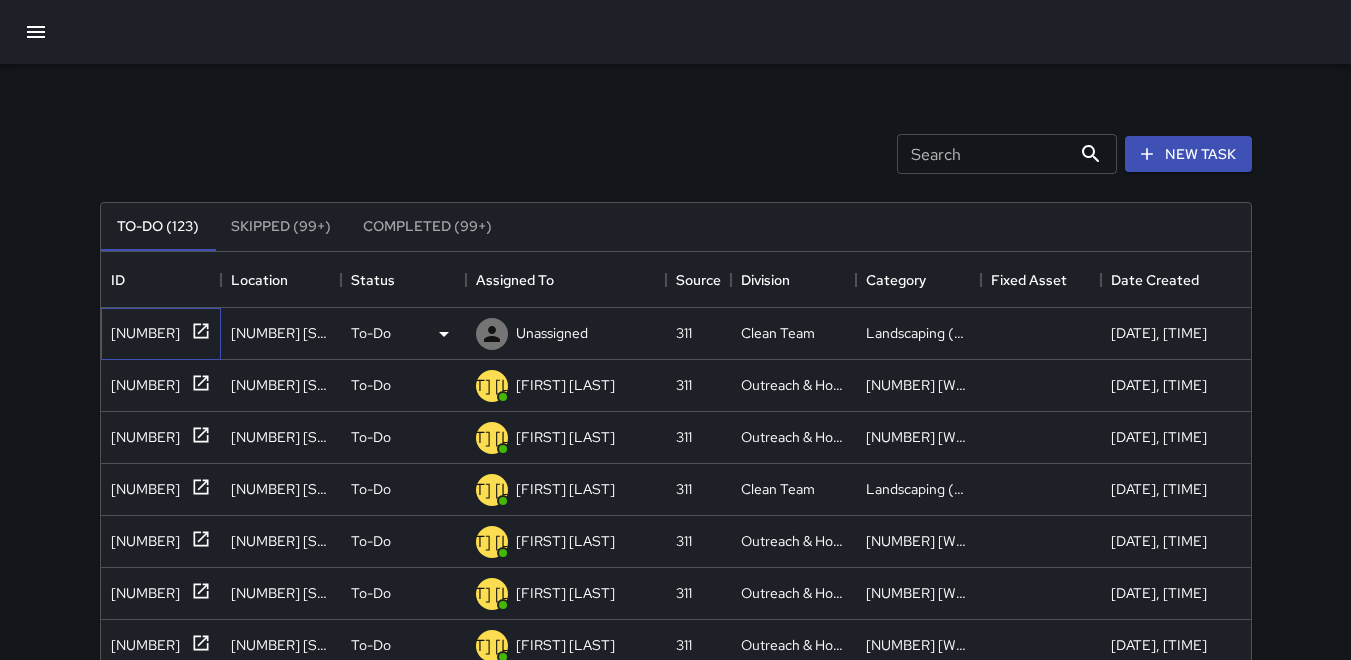 click on "[NUMBER]" at bounding box center [141, 329] 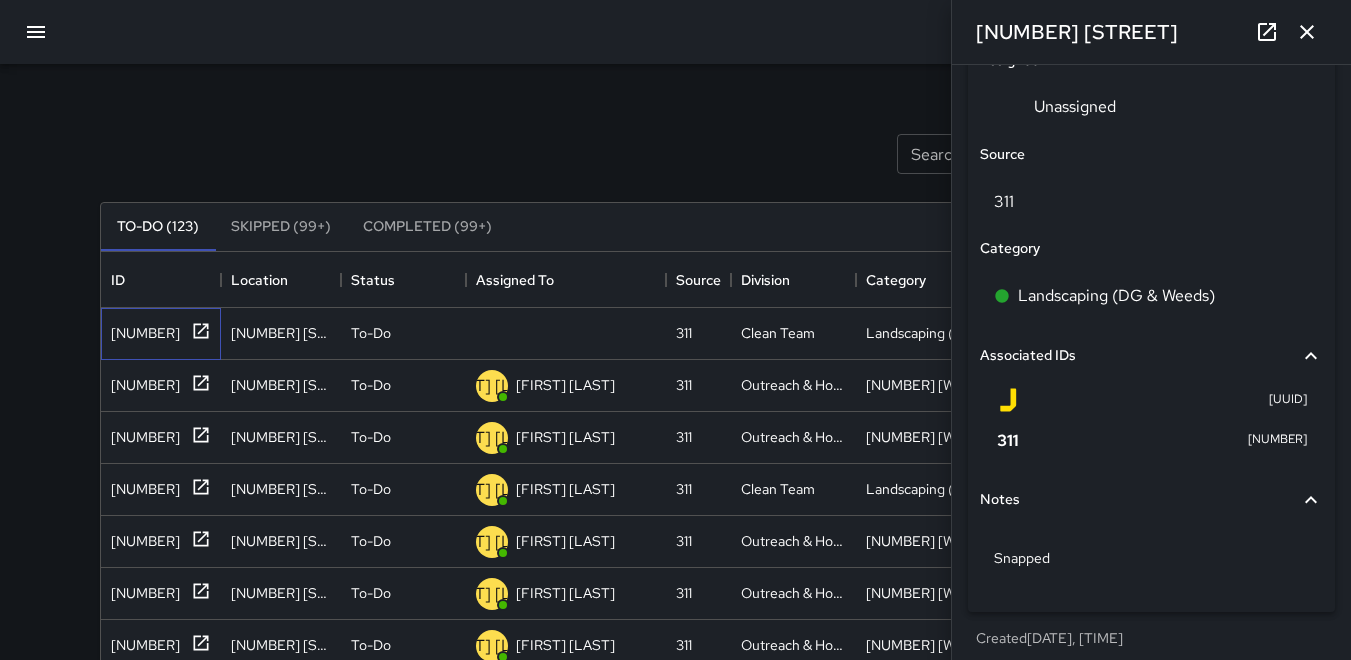 scroll, scrollTop: 1078, scrollLeft: 0, axis: vertical 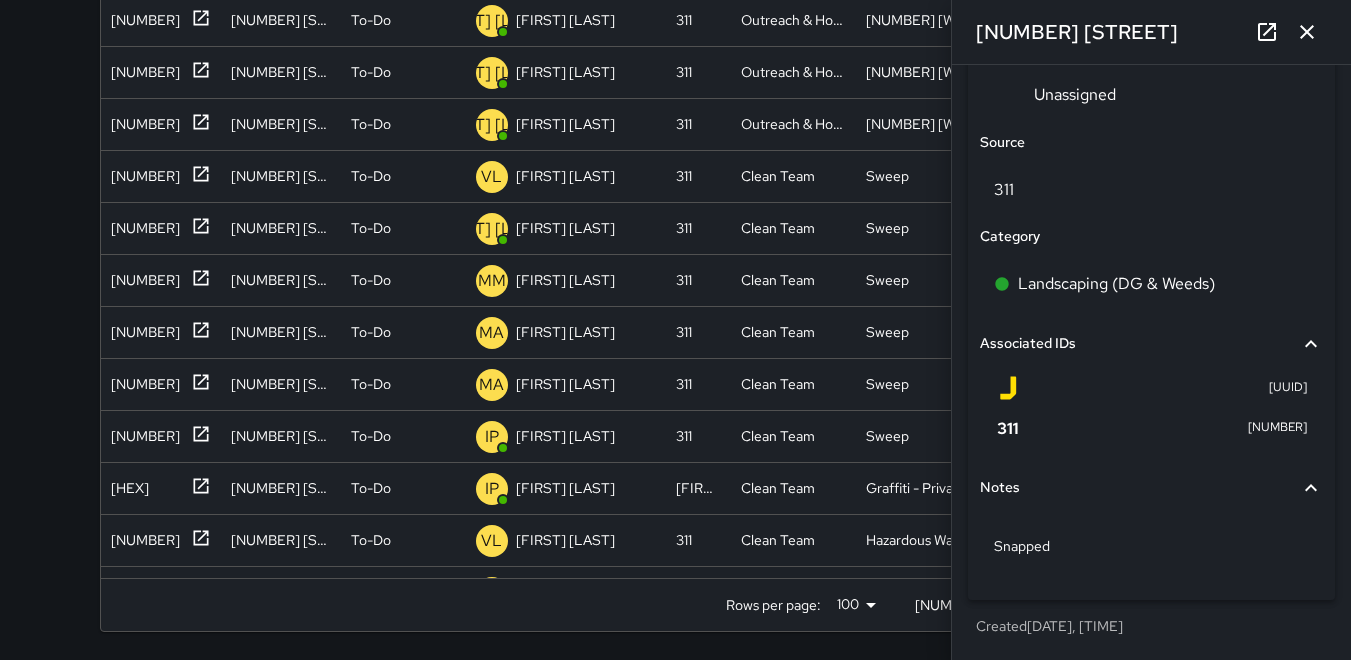 click at bounding box center [1307, 32] 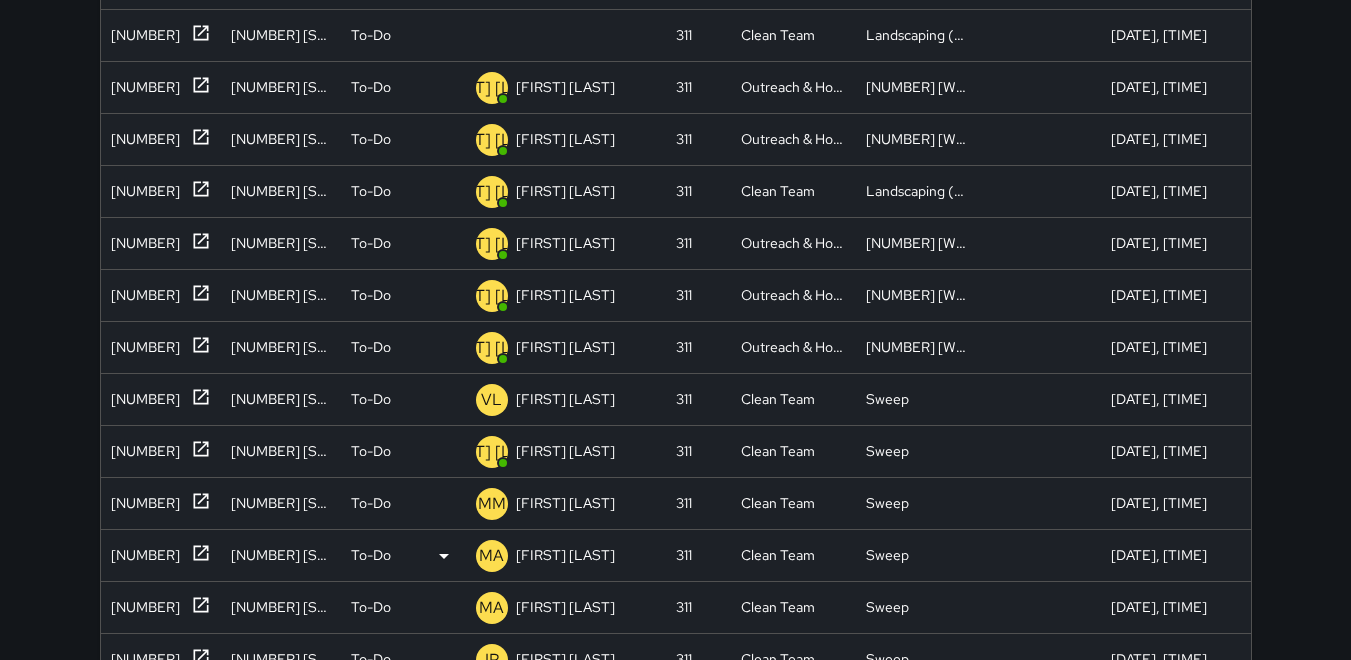 scroll, scrollTop: 121, scrollLeft: 0, axis: vertical 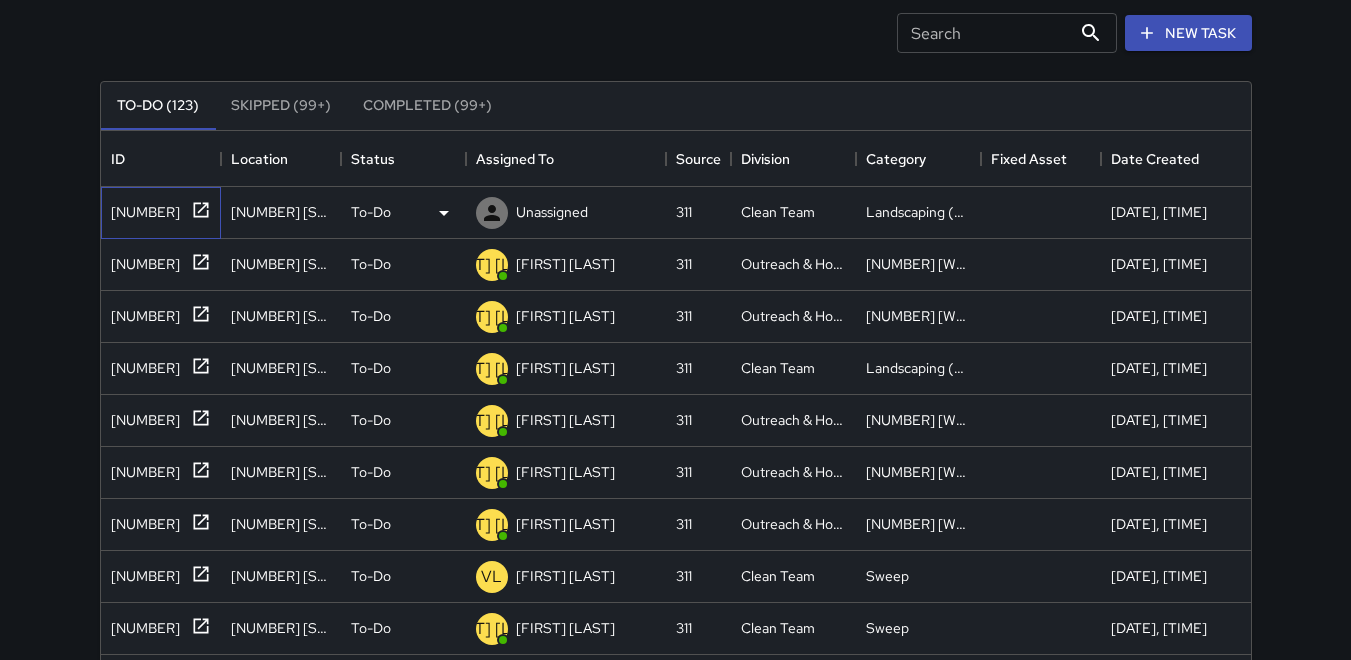 click on "[NUMBER]" at bounding box center [141, 208] 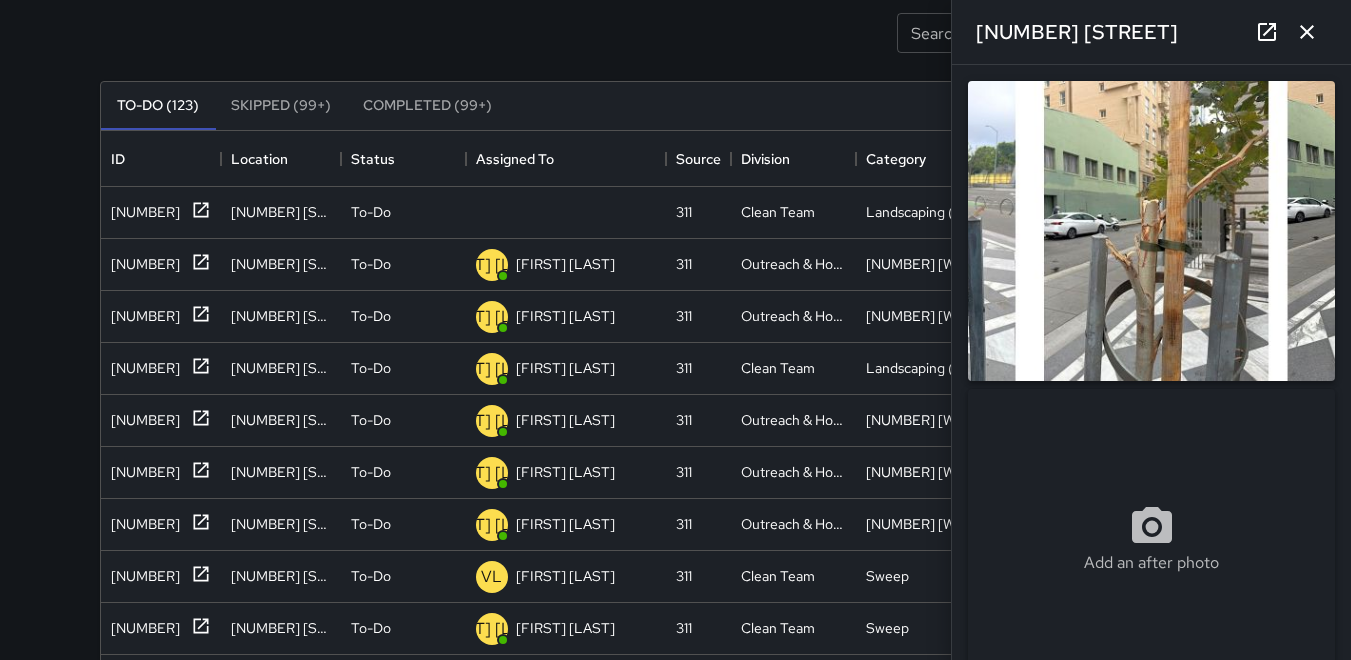 click at bounding box center (1151, 231) 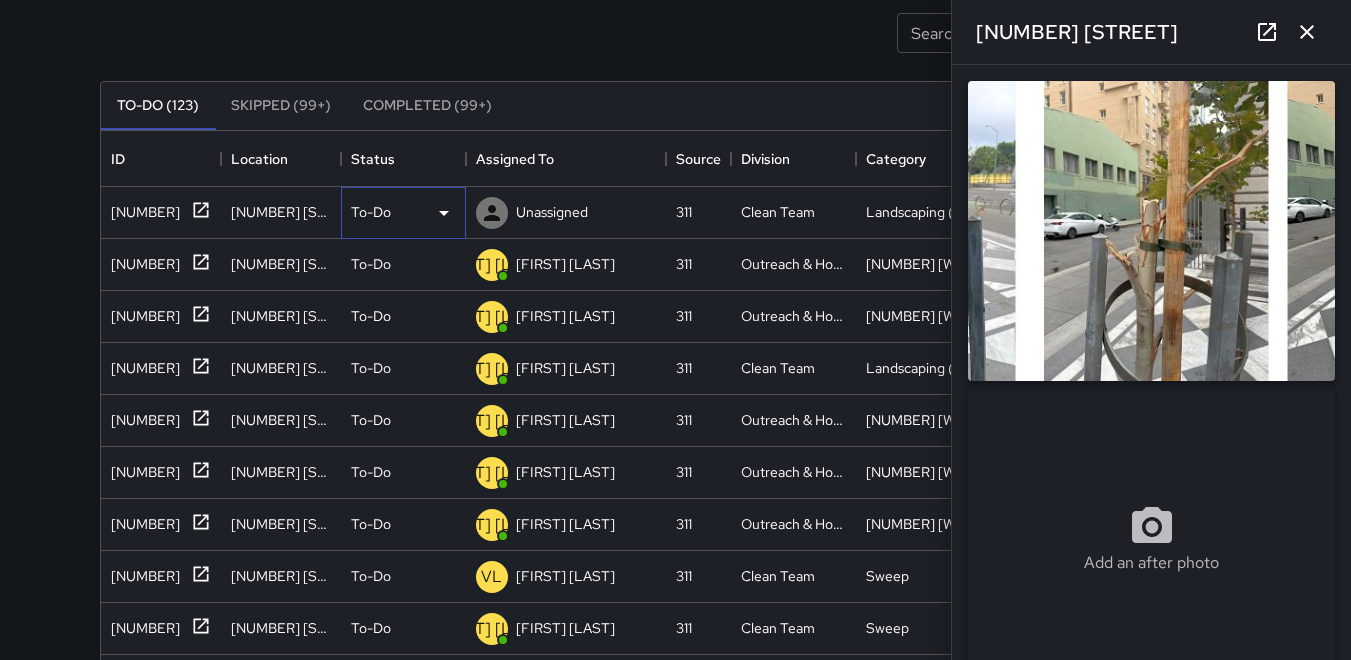 click at bounding box center (444, 213) 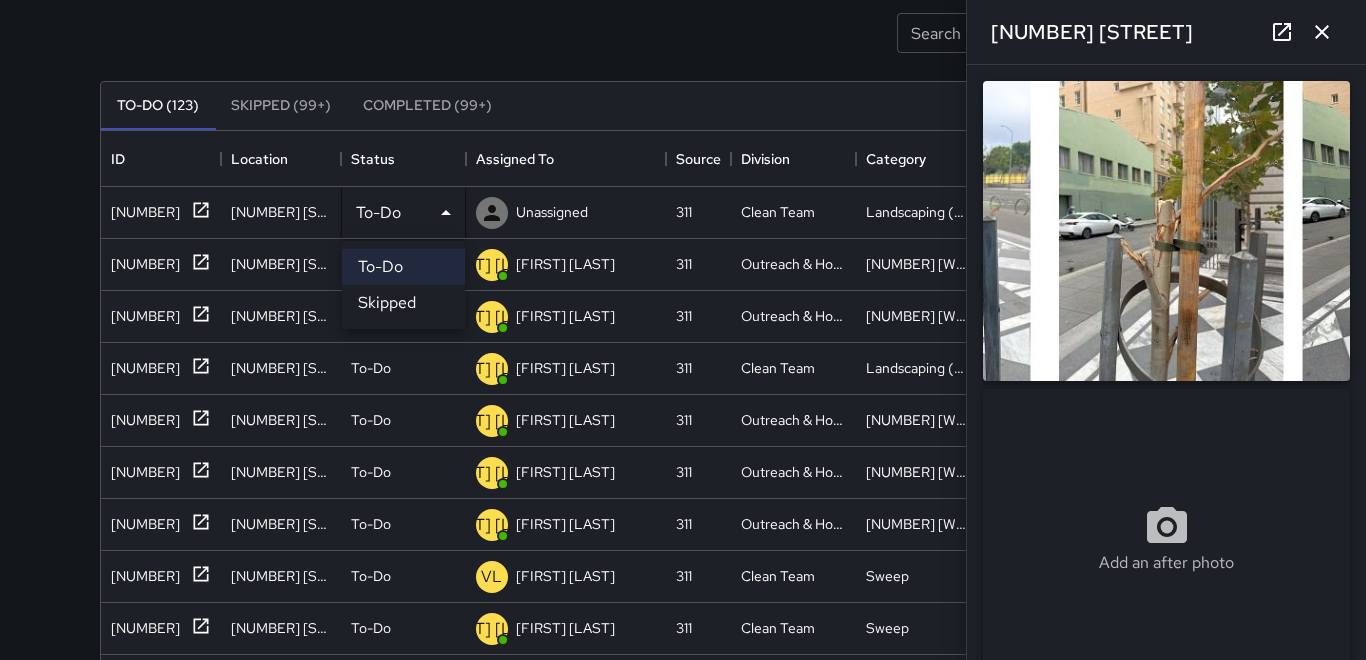 drag, startPoint x: 420, startPoint y: 301, endPoint x: 427, endPoint y: 291, distance: 12.206555 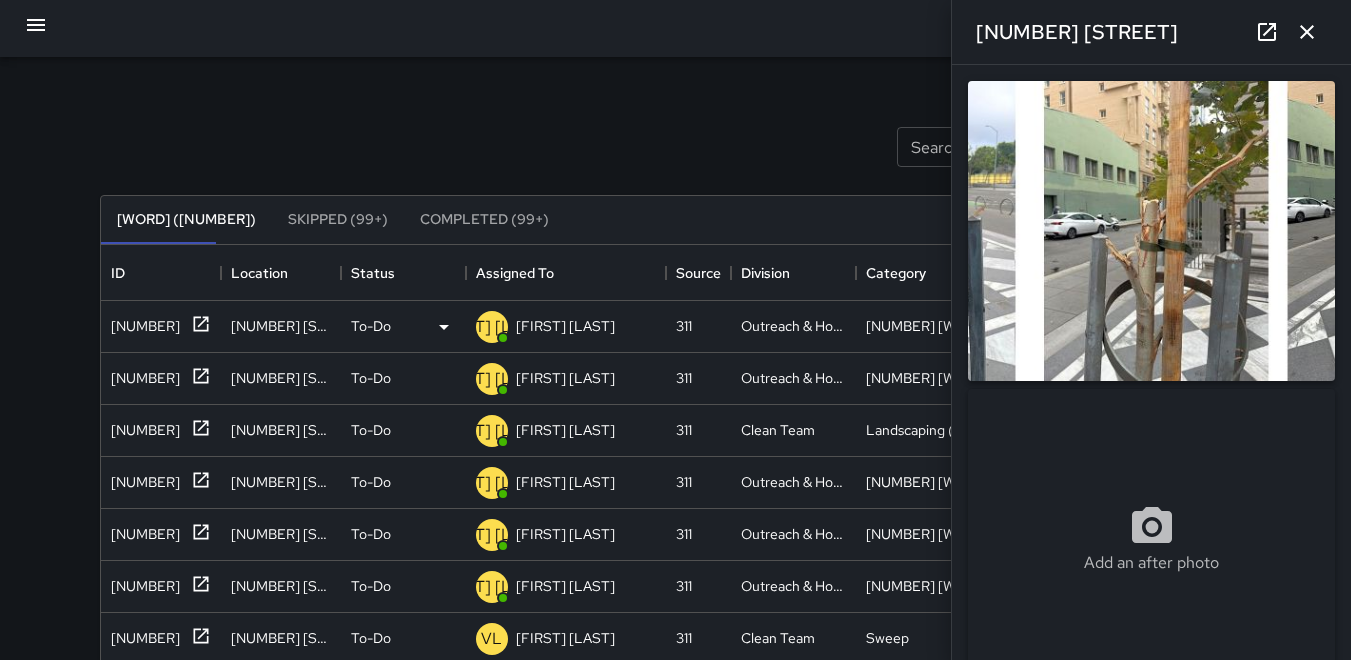 scroll, scrollTop: 0, scrollLeft: 0, axis: both 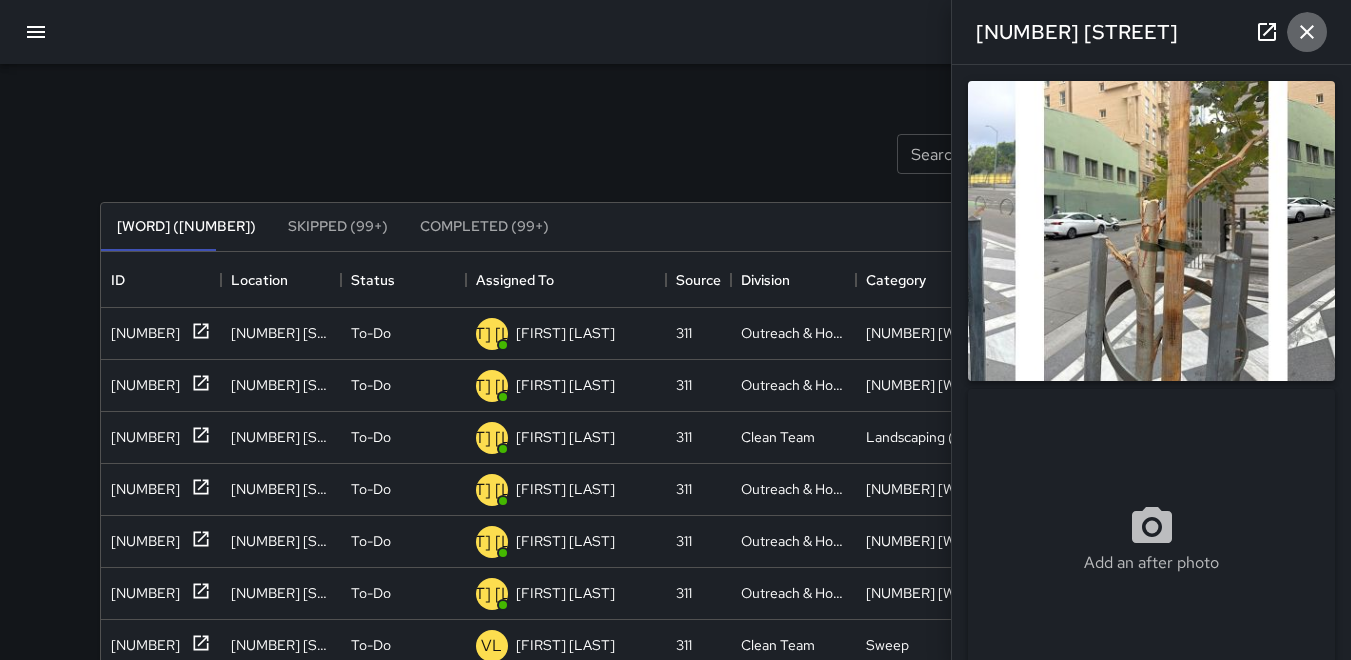 click at bounding box center (1307, 32) 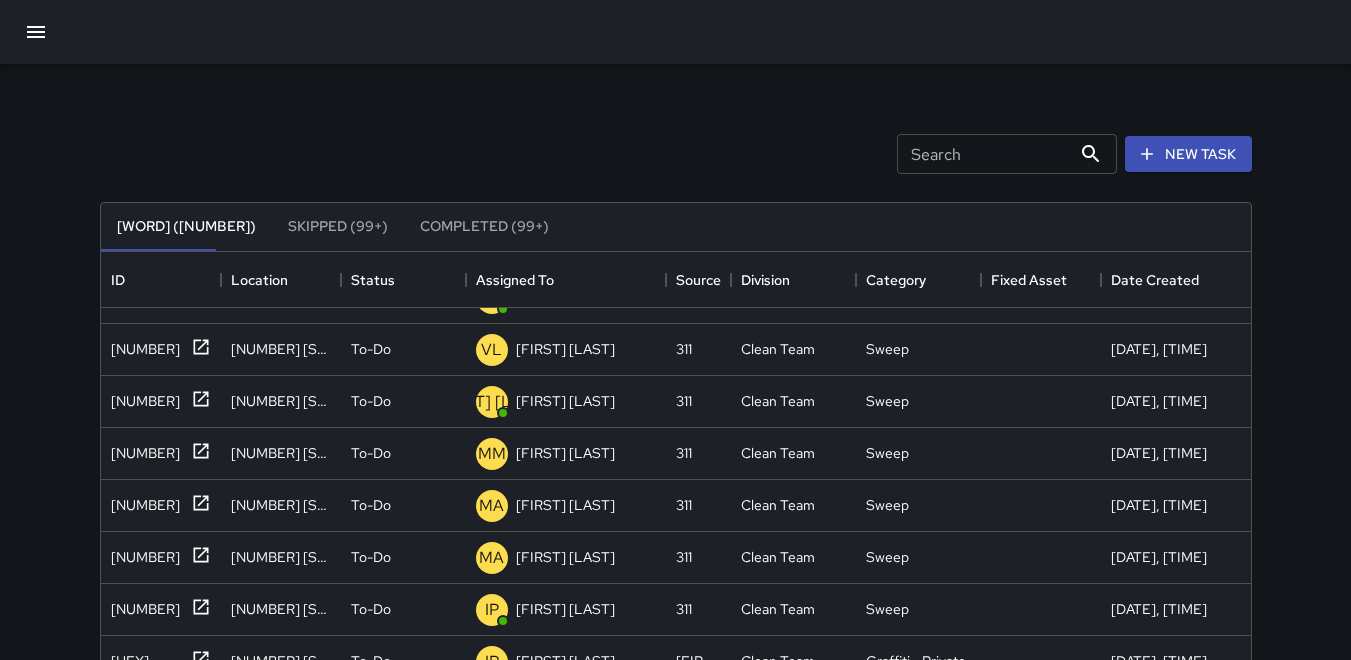 scroll, scrollTop: 608, scrollLeft: 0, axis: vertical 